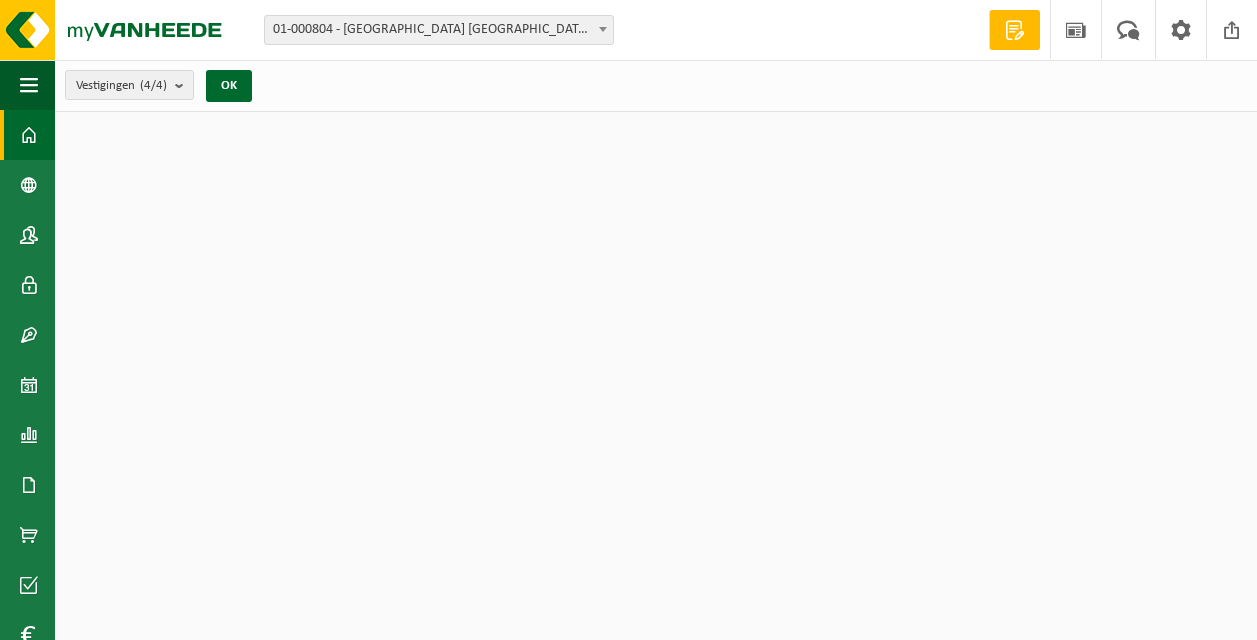 scroll, scrollTop: 0, scrollLeft: 0, axis: both 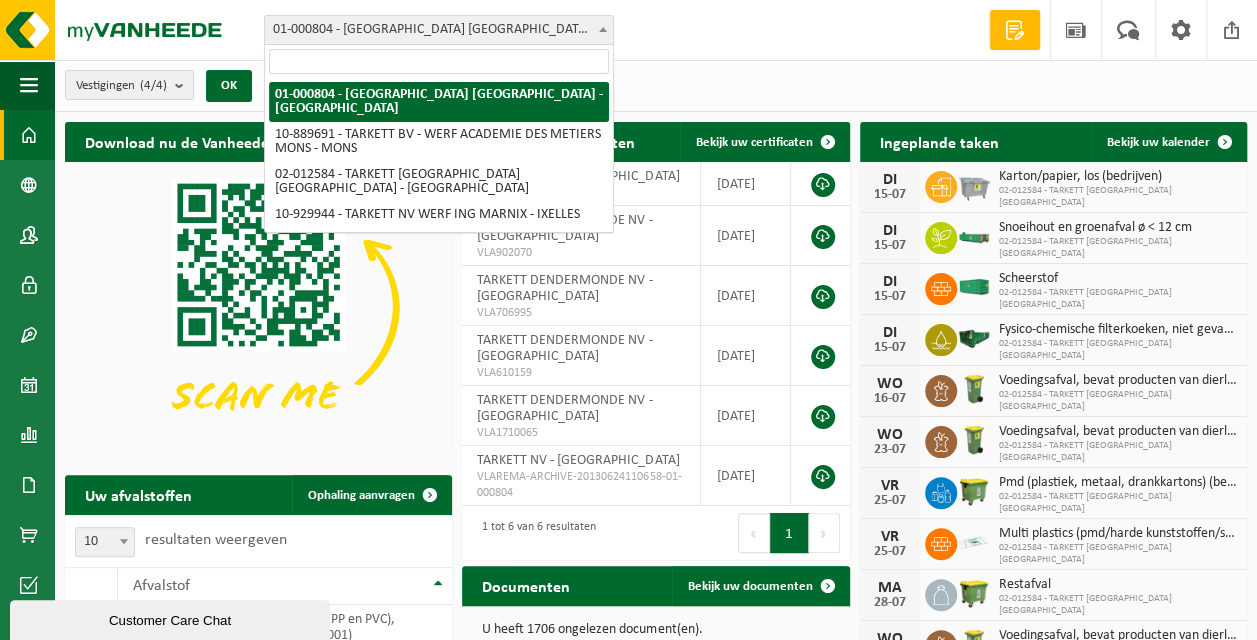 click on "01-000804 - [GEOGRAPHIC_DATA] [GEOGRAPHIC_DATA] - [GEOGRAPHIC_DATA]" at bounding box center (439, 30) 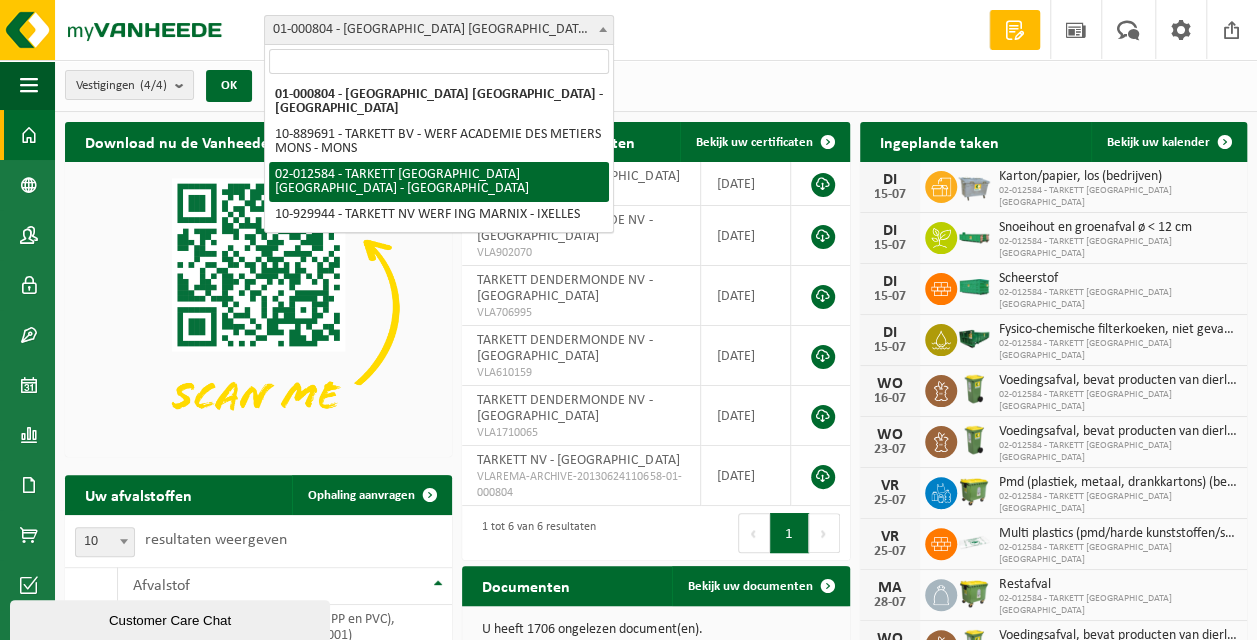 select on "2436" 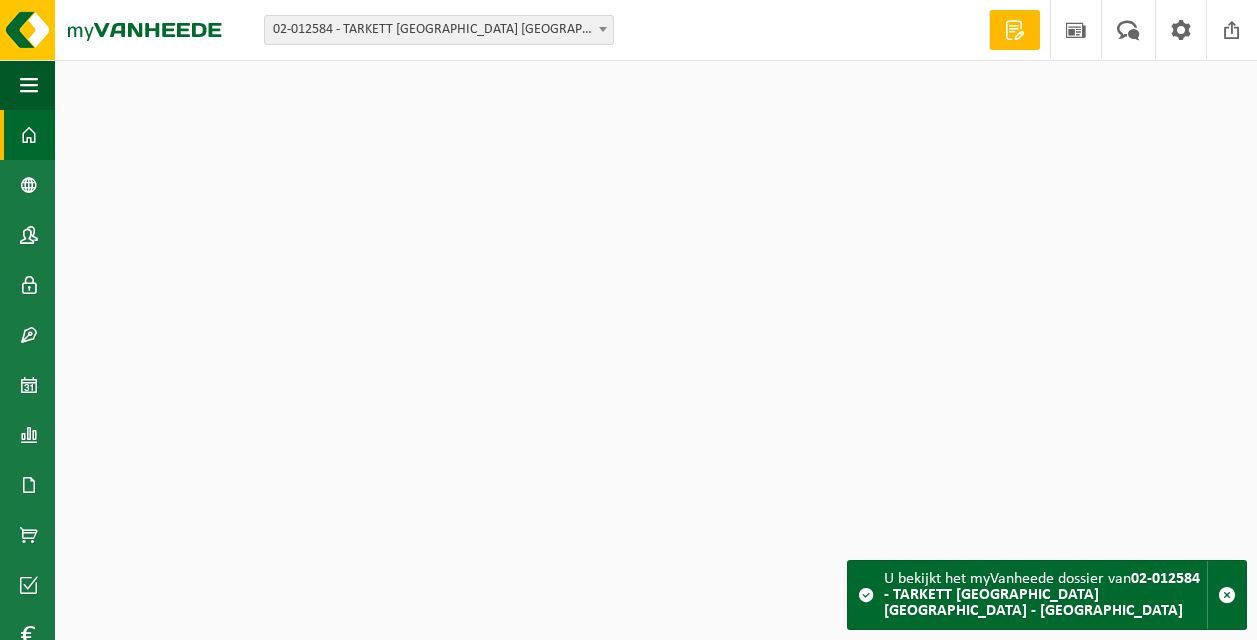 scroll, scrollTop: 0, scrollLeft: 0, axis: both 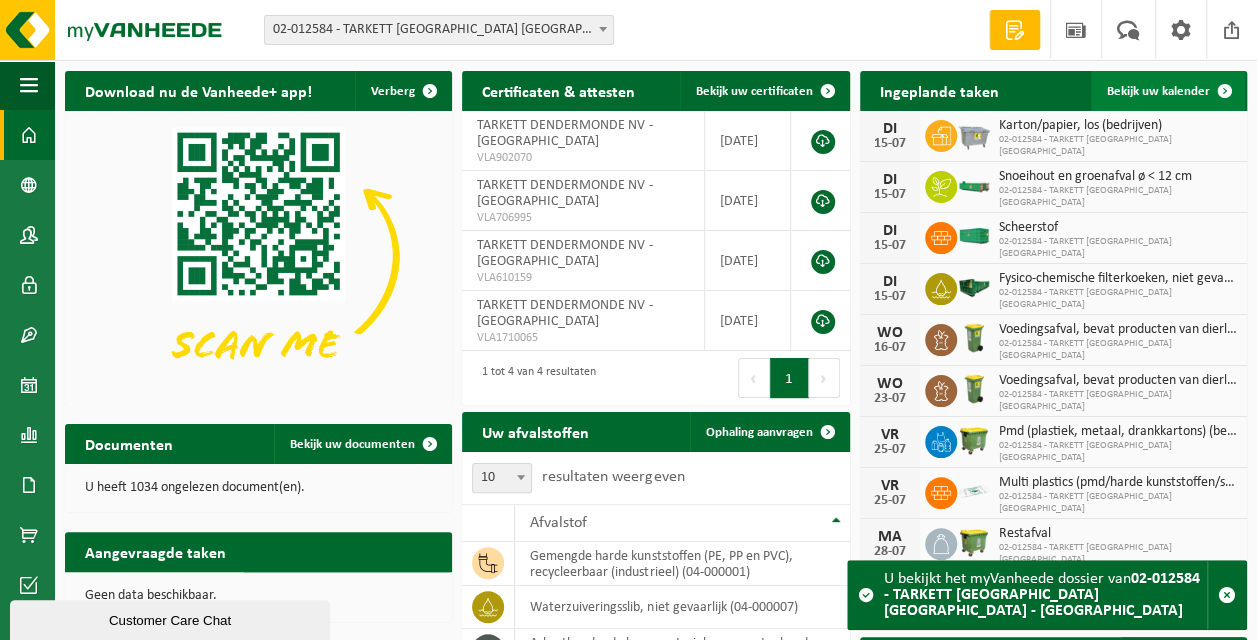 click on "Bekijk uw kalender" at bounding box center [1168, 91] 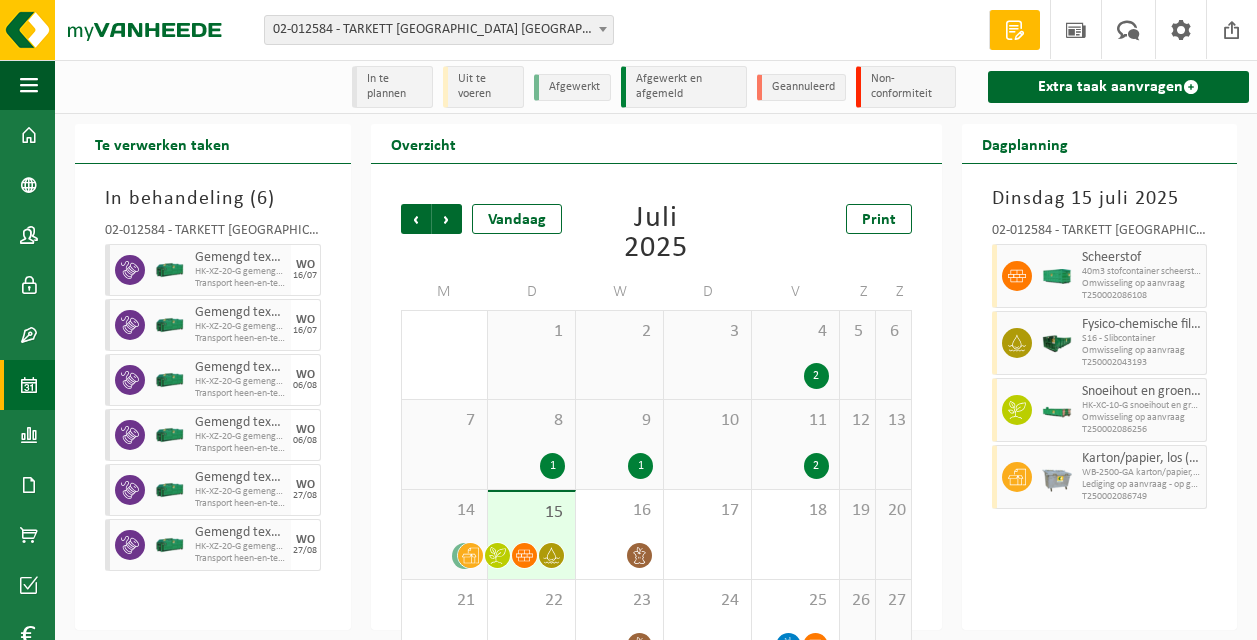scroll, scrollTop: 0, scrollLeft: 0, axis: both 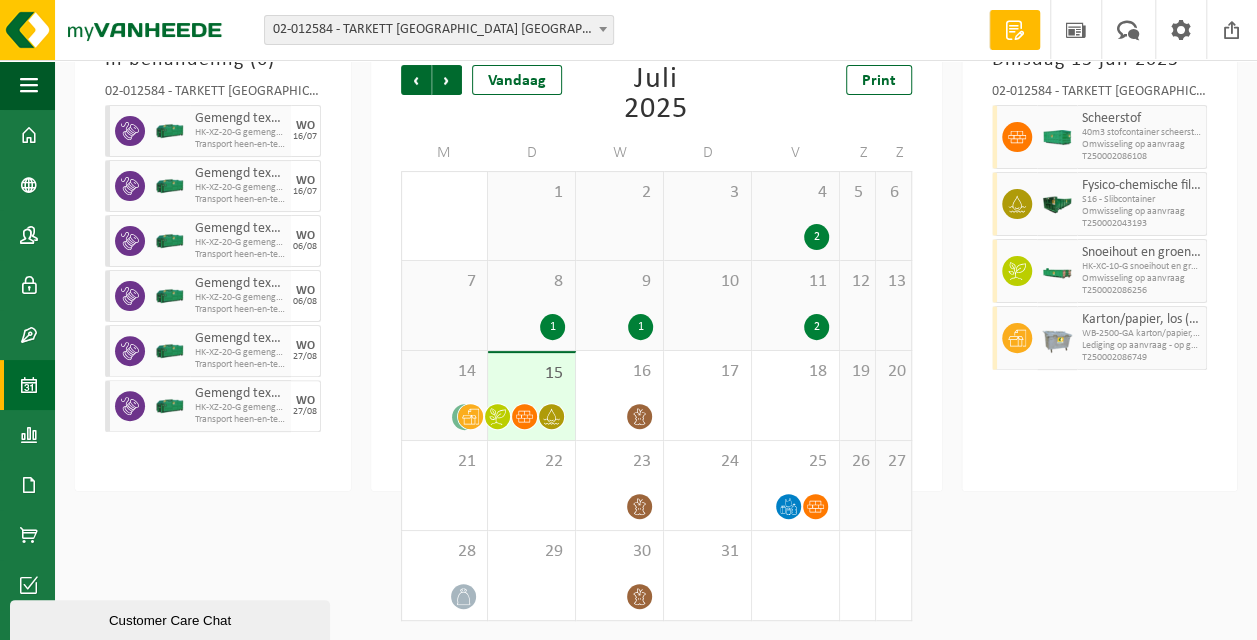 click on "[DATE]         02-012584 - TARKETT [GEOGRAPHIC_DATA] NV - [GEOGRAPHIC_DATA]                             Scheerstof   40m3 stofcontainer scheerstof   Omwisseling op aanvraag   T250002086108                                     Fysico-chemische filterkoeken, niet gevaarlijk   S16 - Slibcontainer   Omwisseling op aanvraag   T250002043193                                 Snoeihout en groenafval Ø < 12 cm   HK-XC-10-G snoeihout en groenafval Ø < 12 cm   Omwisseling op aanvraag   T250002086256                                 Karton/papier, los (bedrijven)   WB-2500-GA karton/papier, los/poort 4 keuken   Lediging op aanvraag - op geplande route   T250002086749" at bounding box center (1100, 258) 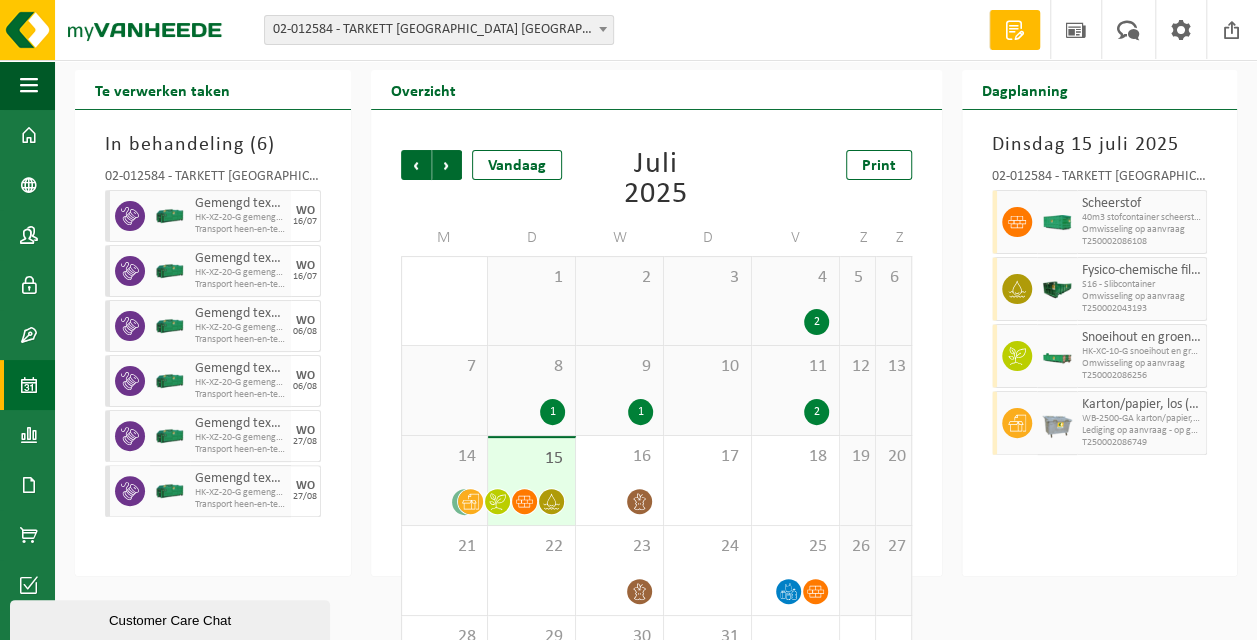 scroll, scrollTop: 0, scrollLeft: 0, axis: both 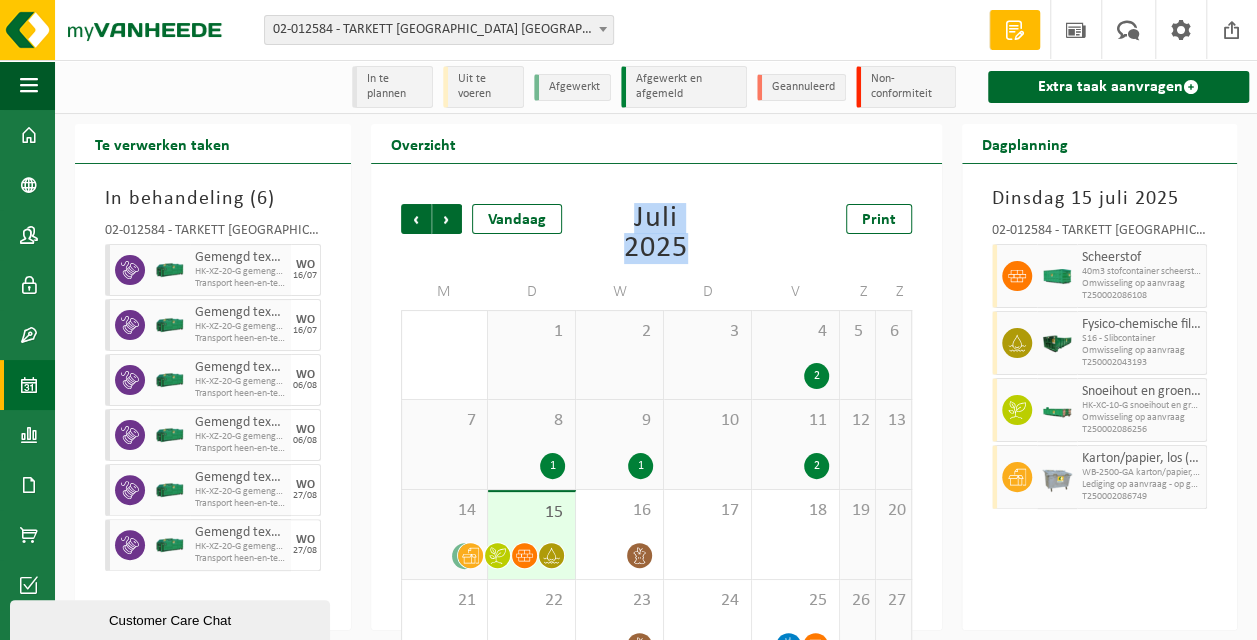 drag, startPoint x: 636, startPoint y: 214, endPoint x: 690, endPoint y: 251, distance: 65.459915 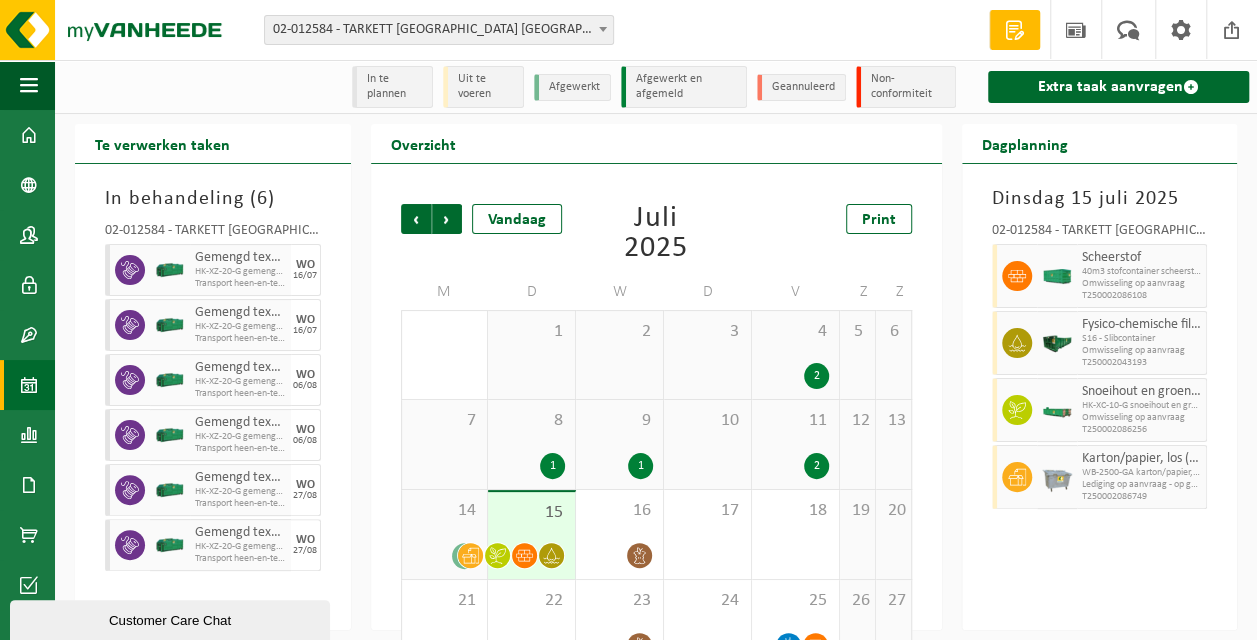 click on "Vorige Volgende Vandaag Juli 2025 Print M D W D V Z Z 30 1 1 2 3 4 2 5 6 7 8 1 9 1 10 11 2 12 13 14 7 15                                                     16             17 18 19 20 21 22 23             24 25                                         26 27 28             29 30             31 1 2 3" at bounding box center [656, 397] 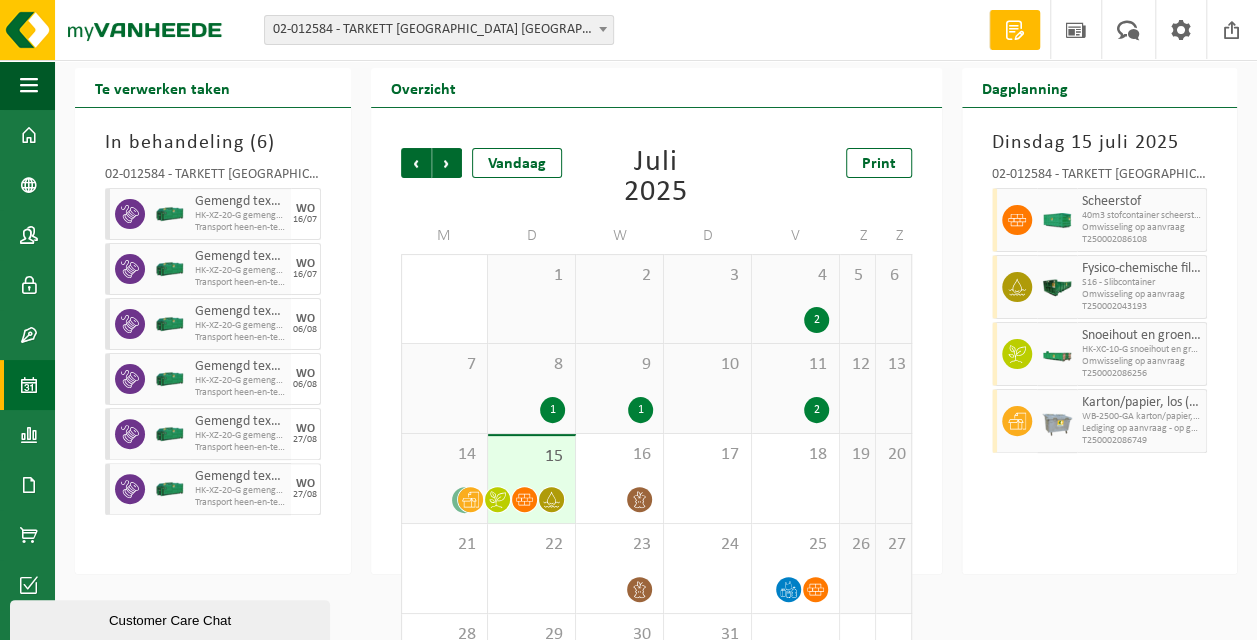 scroll, scrollTop: 139, scrollLeft: 0, axis: vertical 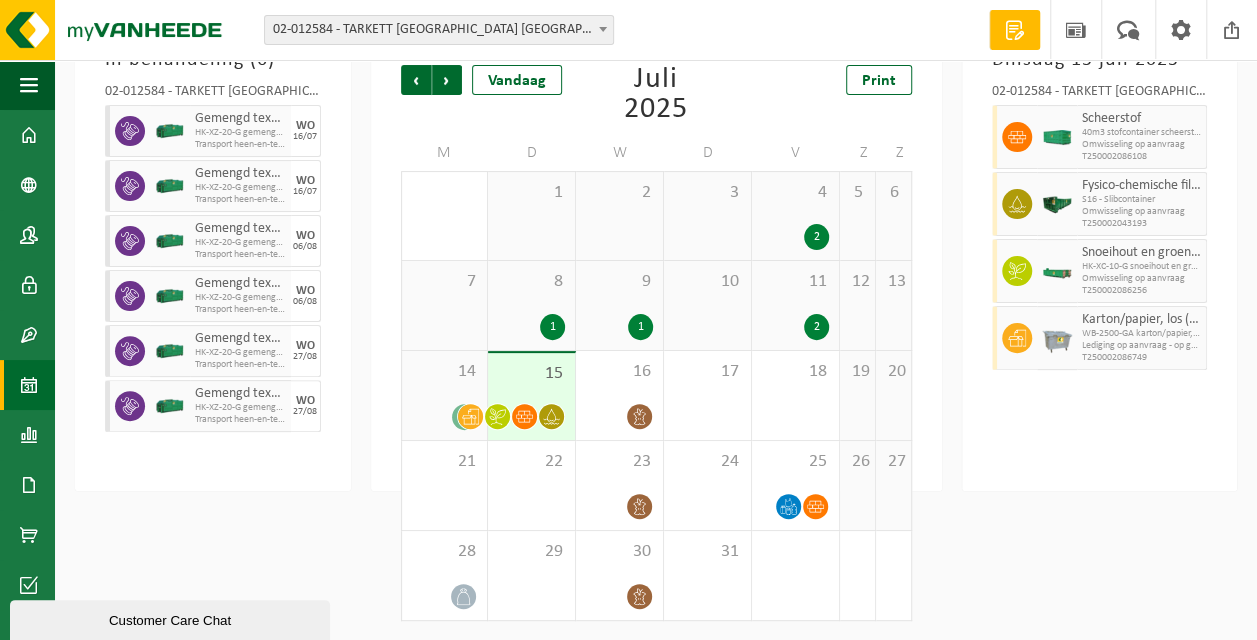 click on "Vestiging:       01-000804 - [GEOGRAPHIC_DATA] [GEOGRAPHIC_DATA] - [GEOGRAPHIC_DATA] 10-889691 - TARKETT BV - WERF ACADEMIE [GEOGRAPHIC_DATA] - MONS 02-012584 - [GEOGRAPHIC_DATA] [GEOGRAPHIC_DATA] [GEOGRAPHIC_DATA] - [GEOGRAPHIC_DATA] 10-929944 - TARKETT NV WERF ING MARNIX - [GEOGRAPHIC_DATA]   02-012584 - [GEOGRAPHIC_DATA] [GEOGRAPHIC_DATA] NV - [GEOGRAPHIC_DATA]          Welkom  [PERSON_NAME]         Offerte aanvragen         Nieuws         Uw feedback               Afmelden                     Navigatie                 Offerte aanvragen         Nieuws         Uw feedback               Afmelden                 Dashboard               Bedrijfsgegevens               Contactpersonen               Gebruikers               Contracten               Actieve contracten             Historiek contracten                 Kalender               Rapportage               In grafiekvorm             In lijstvorm                 Documenten               Facturen             Documenten                 Product Shop               Acceptatievoorwaarden               Financial History" at bounding box center [628, 181] 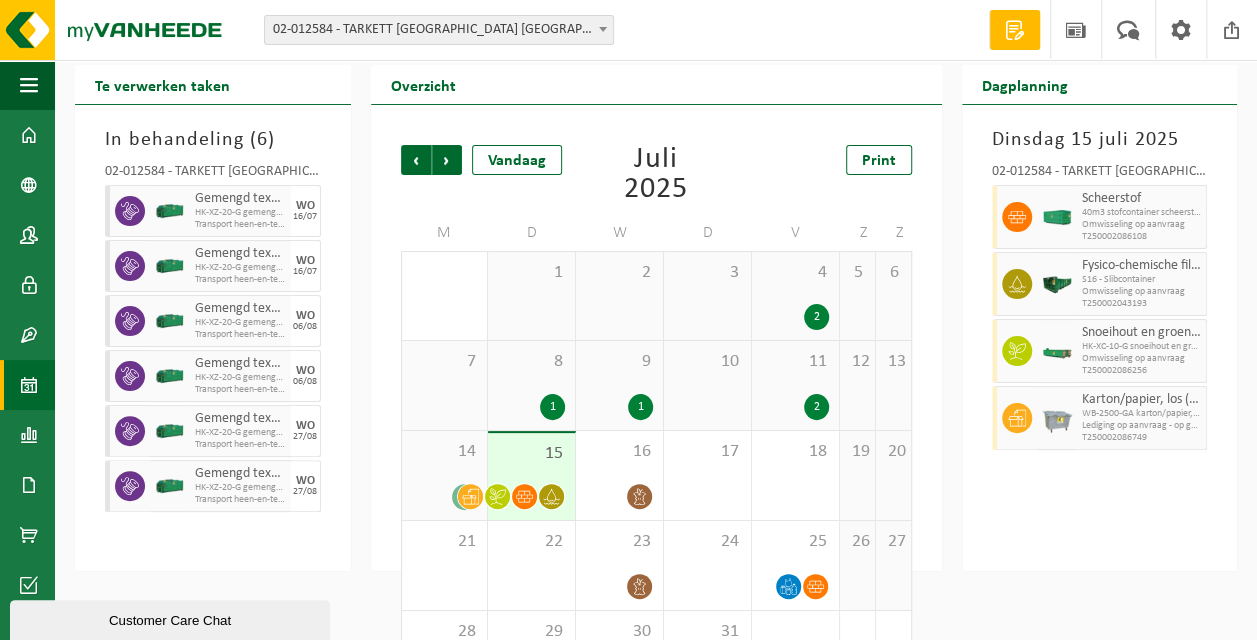 scroll, scrollTop: 0, scrollLeft: 0, axis: both 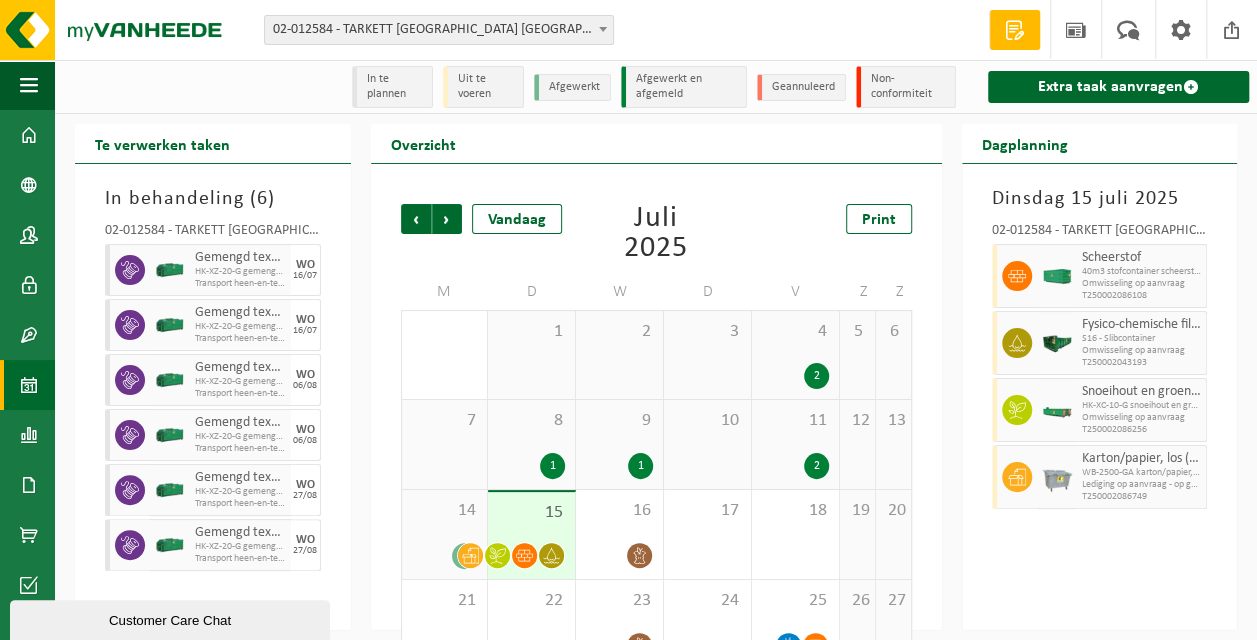 click on "[DATE]         02-012584 - TARKETT [GEOGRAPHIC_DATA] NV - [GEOGRAPHIC_DATA]                             Scheerstof   40m3 stofcontainer scheerstof   Omwisseling op aanvraag   T250002086108                                     Fysico-chemische filterkoeken, niet gevaarlijk   S16 - Slibcontainer   Omwisseling op aanvraag   T250002043193                                 Snoeihout en groenafval Ø < 12 cm   HK-XC-10-G snoeihout en groenafval Ø < 12 cm   Omwisseling op aanvraag   T250002086256                                 Karton/papier, los (bedrijven)   WB-2500-GA karton/papier, los/poort 4 keuken   Lediging op aanvraag - op geplande route   T250002086749" at bounding box center (1100, 397) 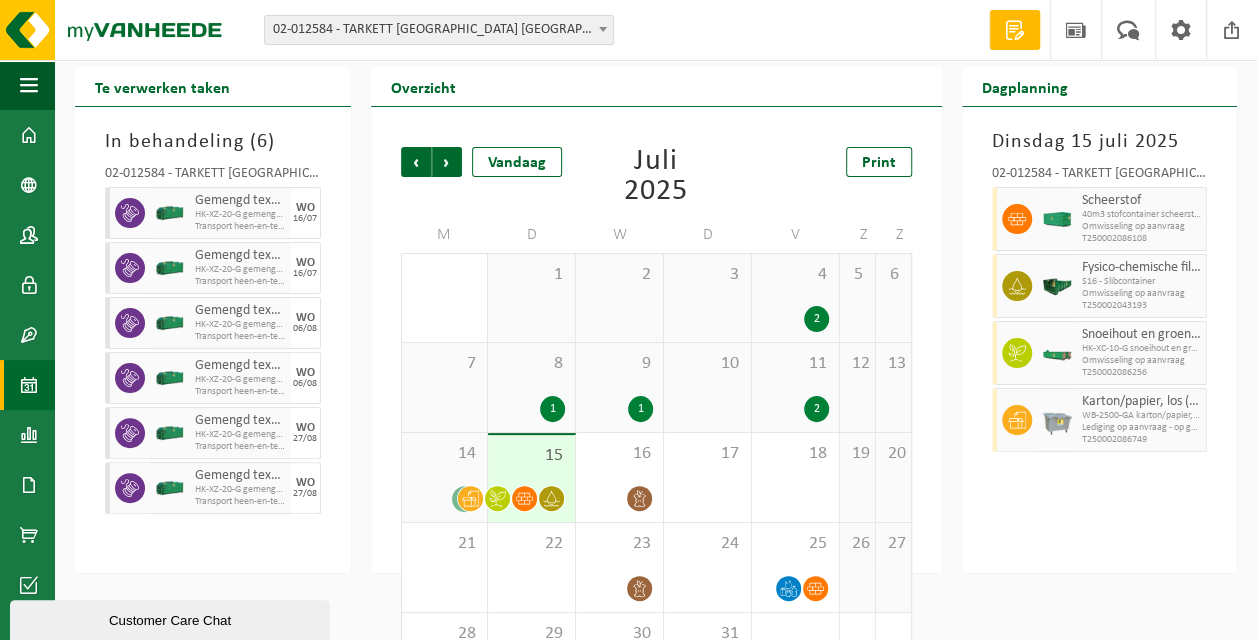 scroll, scrollTop: 0, scrollLeft: 0, axis: both 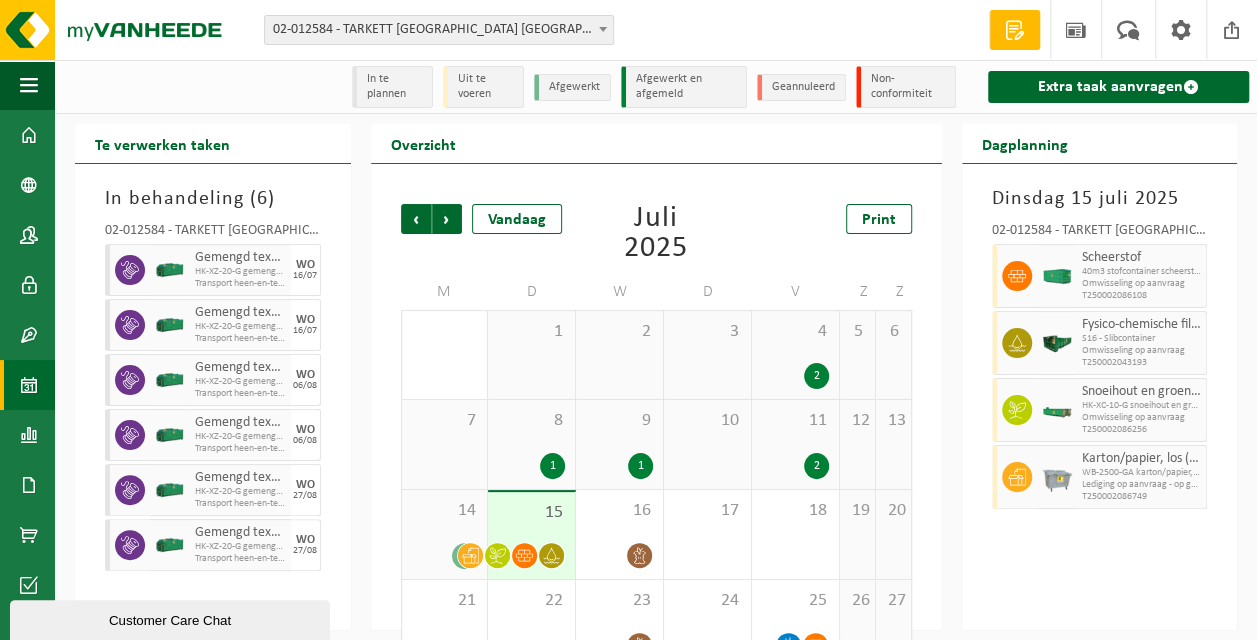 click on "[DATE]         02-012584 - TARKETT [GEOGRAPHIC_DATA] NV - [GEOGRAPHIC_DATA]                             Scheerstof   40m3 stofcontainer scheerstof   Omwisseling op aanvraag   T250002086108                                     Fysico-chemische filterkoeken, niet gevaarlijk   S16 - Slibcontainer   Omwisseling op aanvraag   T250002043193                                 Snoeihout en groenafval Ø < 12 cm   HK-XC-10-G snoeihout en groenafval Ø < 12 cm   Omwisseling op aanvraag   T250002086256                                 Karton/papier, los (bedrijven)   WB-2500-GA karton/papier, los/poort 4 keuken   Lediging op aanvraag - op geplande route   T250002086749" at bounding box center [1100, 397] 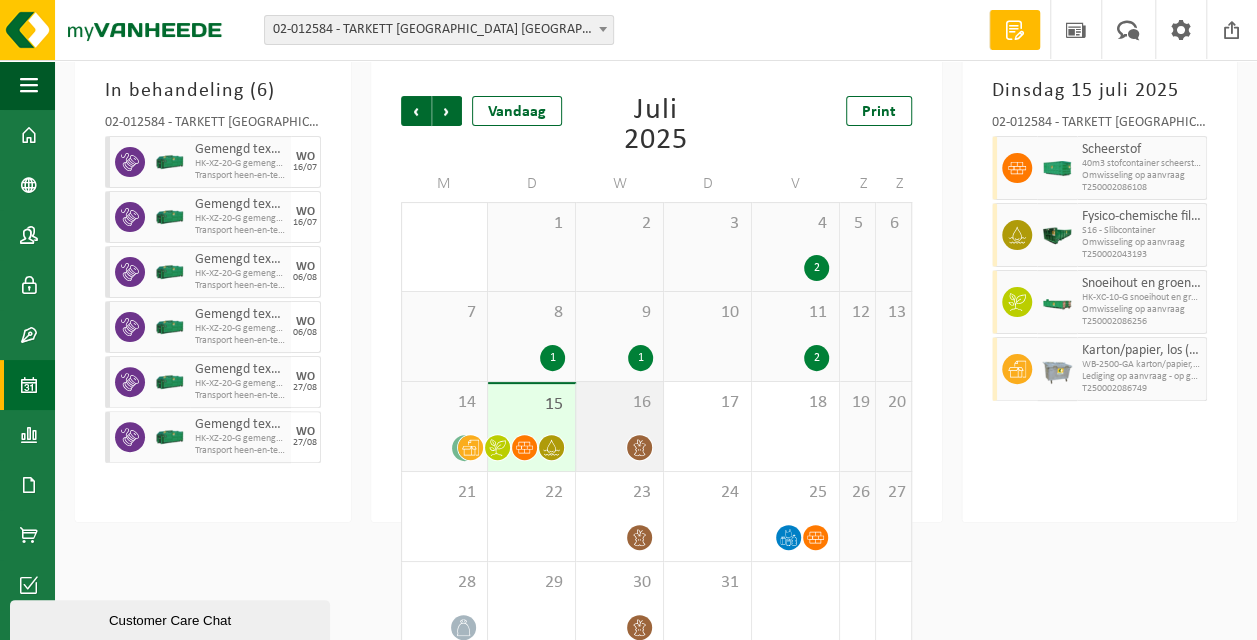 scroll, scrollTop: 139, scrollLeft: 0, axis: vertical 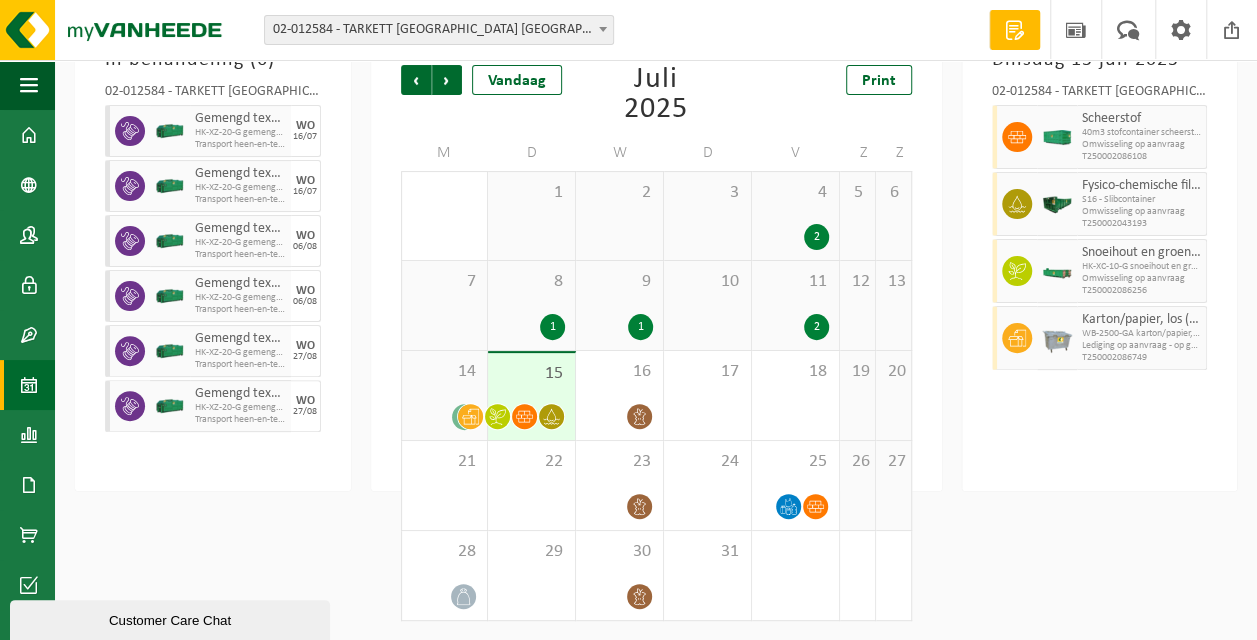 click on "[DATE]         02-012584 - TARKETT [GEOGRAPHIC_DATA] NV - [GEOGRAPHIC_DATA]                             Scheerstof   40m3 stofcontainer scheerstof   Omwisseling op aanvraag   T250002086108                                     Fysico-chemische filterkoeken, niet gevaarlijk   S16 - Slibcontainer   Omwisseling op aanvraag   T250002043193                                 Snoeihout en groenafval Ø < 12 cm   HK-XC-10-G snoeihout en groenafval Ø < 12 cm   Omwisseling op aanvraag   T250002086256                                 Karton/papier, los (bedrijven)   WB-2500-GA karton/papier, los/poort 4 keuken   Lediging op aanvraag - op geplande route   T250002086749" at bounding box center [1100, 258] 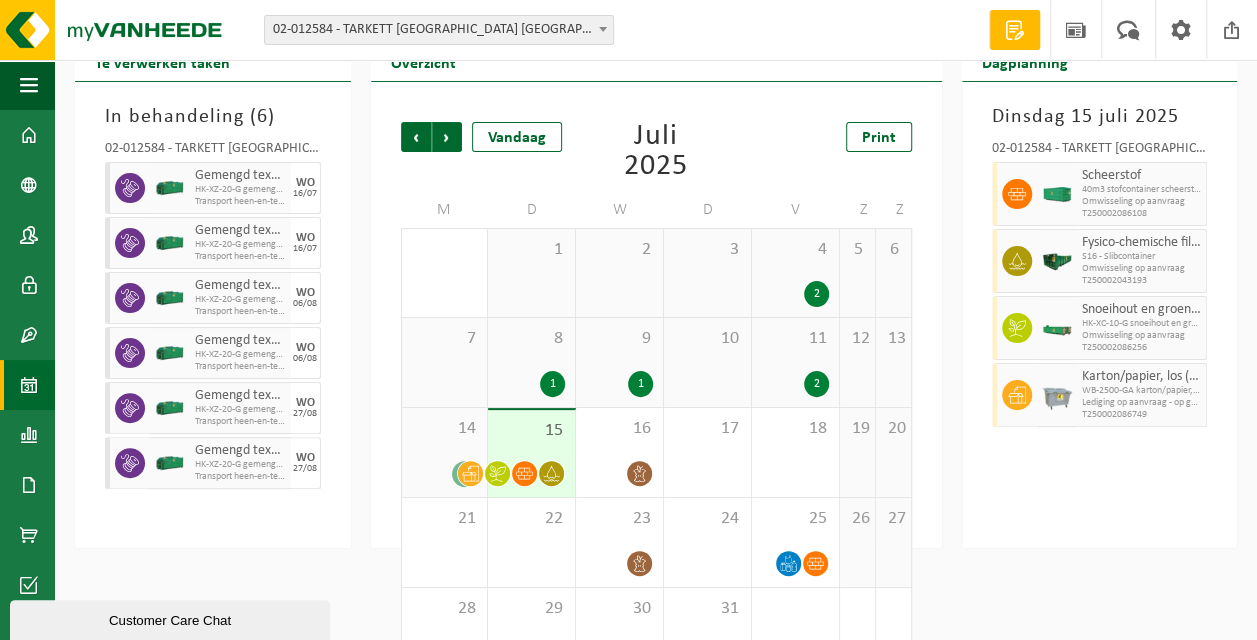 scroll, scrollTop: 39, scrollLeft: 0, axis: vertical 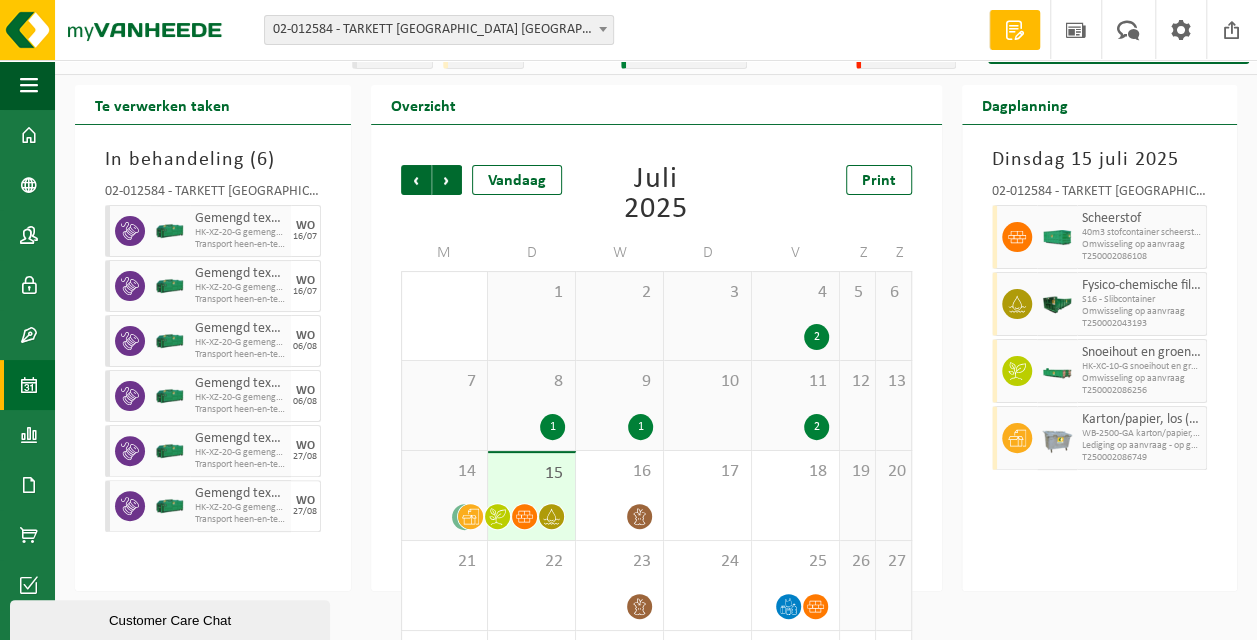 click on "[DATE]         02-012584 - TARKETT [GEOGRAPHIC_DATA] NV - [GEOGRAPHIC_DATA]                             Scheerstof   40m3 stofcontainer scheerstof   Omwisseling op aanvraag   T250002086108                                     Fysico-chemische filterkoeken, niet gevaarlijk   S16 - Slibcontainer   Omwisseling op aanvraag   T250002043193                                 Snoeihout en groenafval Ø < 12 cm   HK-XC-10-G snoeihout en groenafval Ø < 12 cm   Omwisseling op aanvraag   T250002086256                                 Karton/papier, los (bedrijven)   WB-2500-GA karton/papier, los/poort 4 keuken   Lediging op aanvraag - op geplande route   T250002086749" at bounding box center (1100, 358) 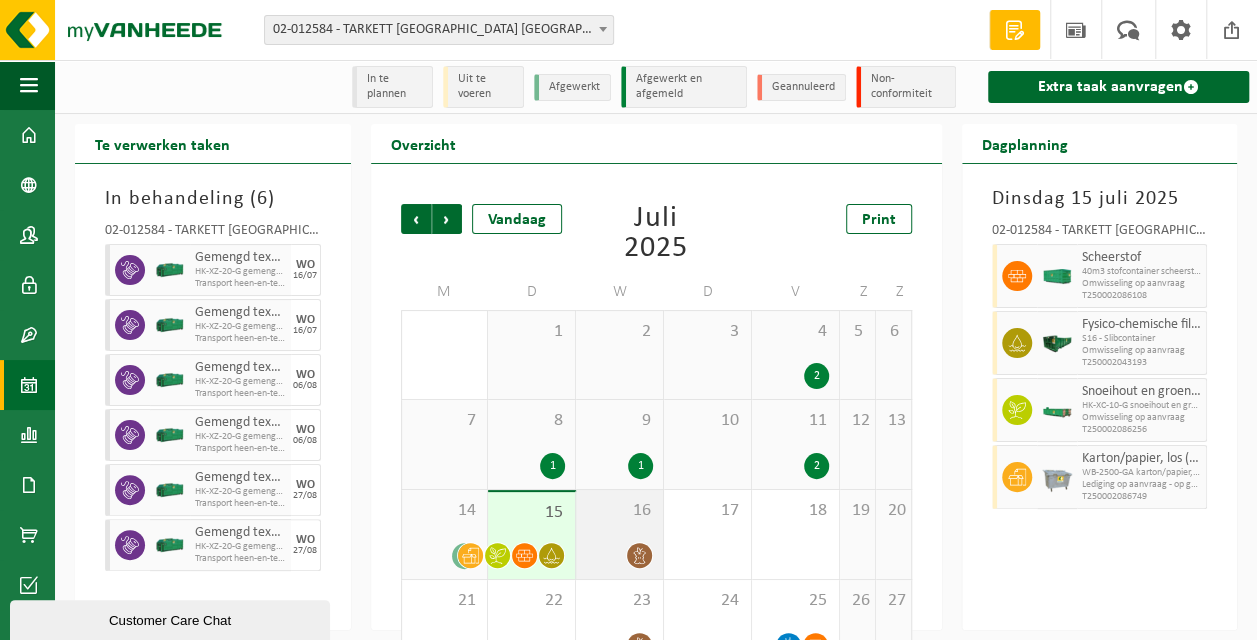 click on "16" at bounding box center (619, 534) 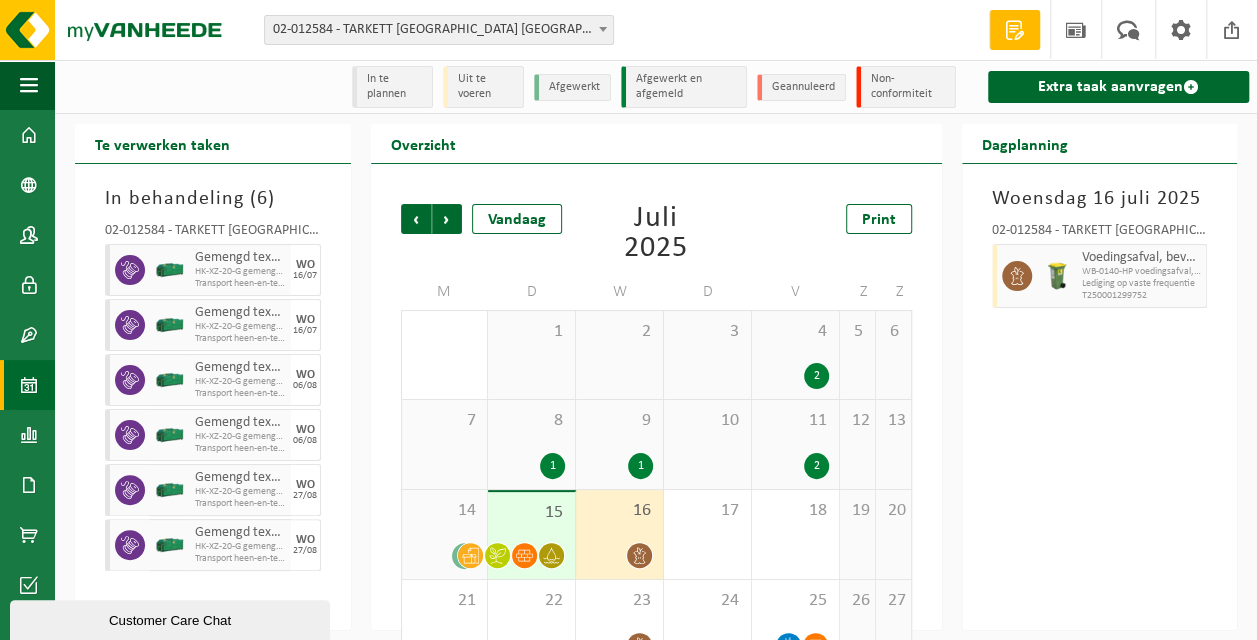 click on "15" at bounding box center [531, 535] 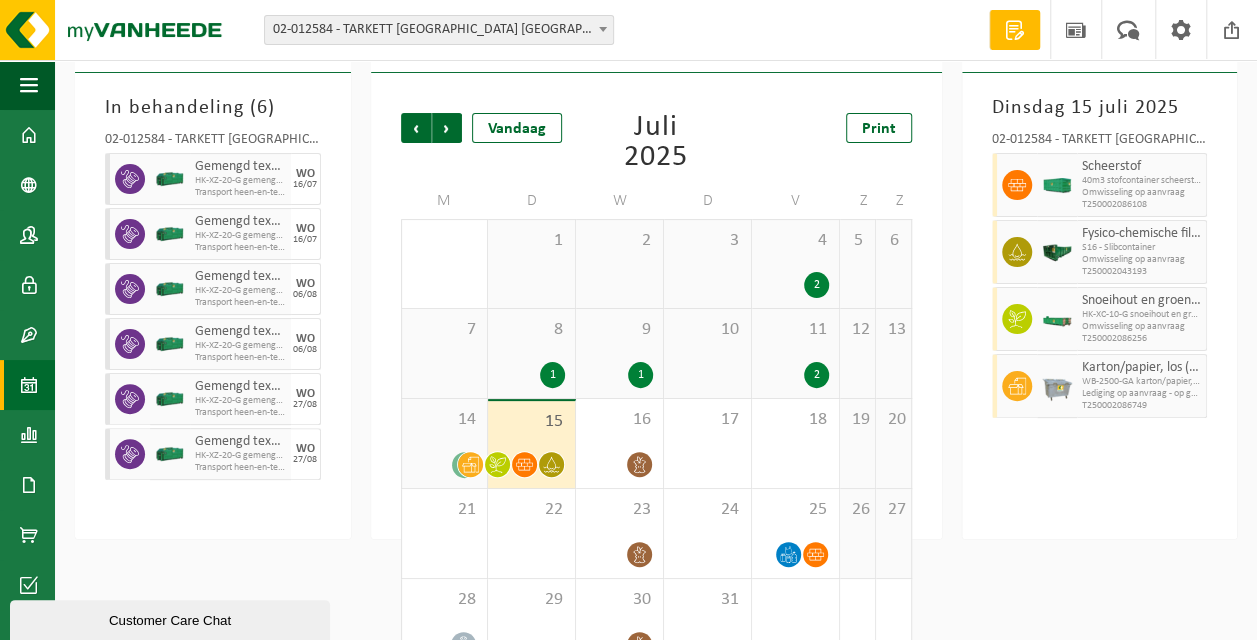 scroll, scrollTop: 139, scrollLeft: 0, axis: vertical 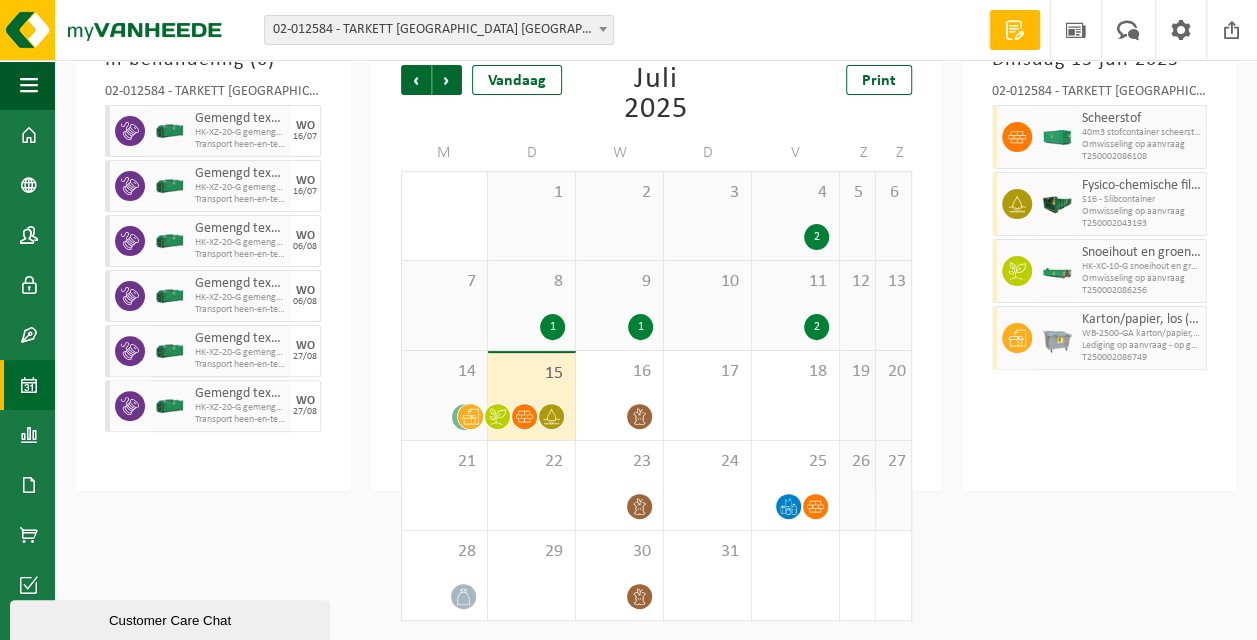 click on "Vestiging:       01-000804 - [GEOGRAPHIC_DATA] [GEOGRAPHIC_DATA] - [GEOGRAPHIC_DATA] 10-889691 - TARKETT BV - WERF ACADEMIE [GEOGRAPHIC_DATA] - MONS 02-012584 - [GEOGRAPHIC_DATA] [GEOGRAPHIC_DATA] [GEOGRAPHIC_DATA] - [GEOGRAPHIC_DATA] 10-929944 - TARKETT NV WERF ING MARNIX - [GEOGRAPHIC_DATA]   02-012584 - [GEOGRAPHIC_DATA] [GEOGRAPHIC_DATA] NV - [GEOGRAPHIC_DATA]          Welkom  [PERSON_NAME]         Offerte aanvragen         Nieuws         Uw feedback               Afmelden                     Navigatie                 Offerte aanvragen         Nieuws         Uw feedback               Afmelden                 Dashboard               Bedrijfsgegevens               Contactpersonen               Gebruikers               Contracten               Actieve contracten             Historiek contracten                 Kalender               Rapportage               In grafiekvorm             In lijstvorm                 Documenten               Facturen             Documenten                 Product Shop               Acceptatievoorwaarden               Financial History" at bounding box center [628, 181] 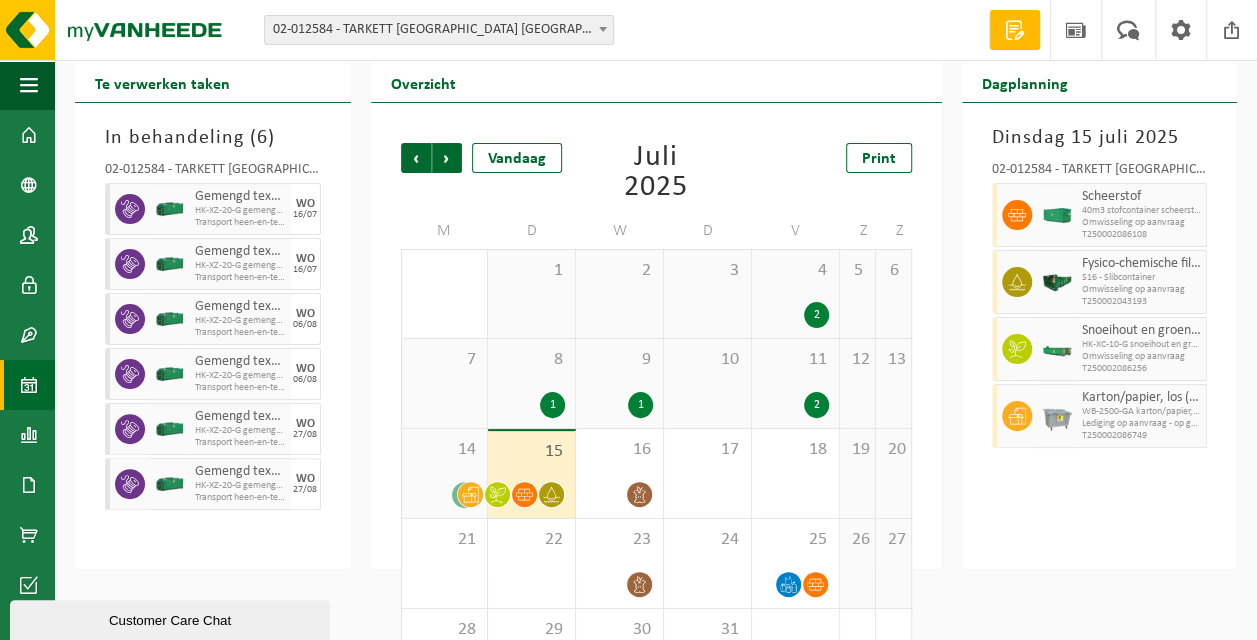 scroll, scrollTop: 0, scrollLeft: 0, axis: both 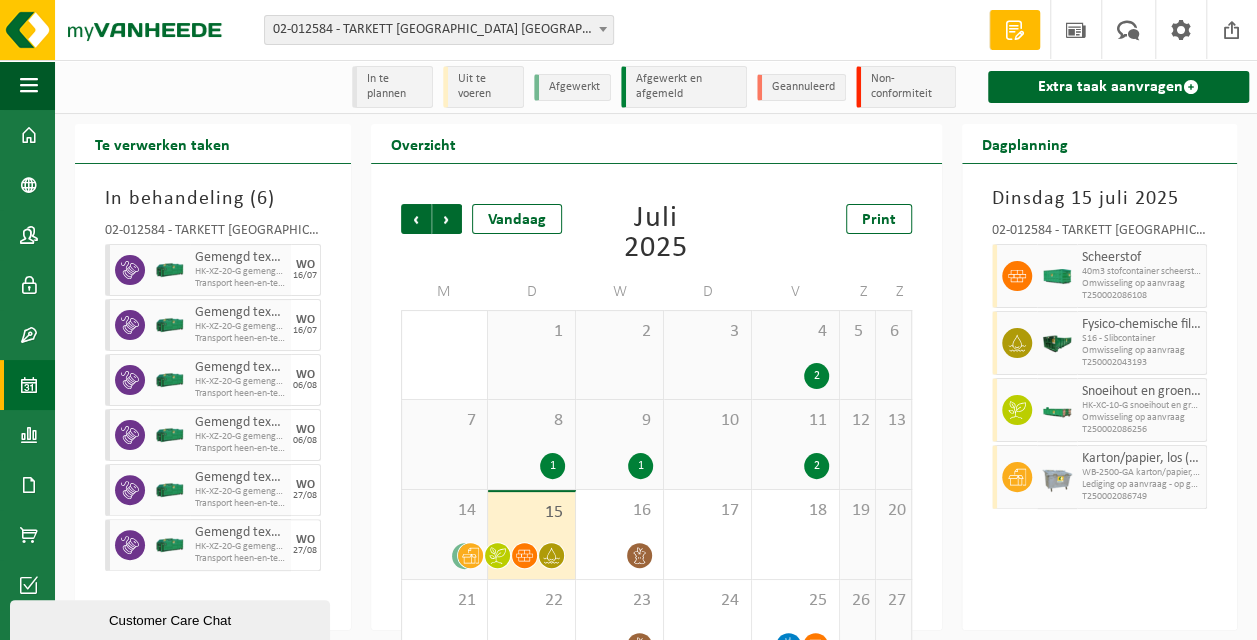 click on "[DATE]         02-012584 - TARKETT [GEOGRAPHIC_DATA] NV - [GEOGRAPHIC_DATA]                             Scheerstof   40m3 stofcontainer scheerstof   Omwisseling op aanvraag   T250002086108                                     Fysico-chemische filterkoeken, niet gevaarlijk   S16 - Slibcontainer   Omwisseling op aanvraag   T250002043193                                 Snoeihout en groenafval Ø < 12 cm   HK-XC-10-G snoeihout en groenafval Ø < 12 cm   Omwisseling op aanvraag   T250002086256                                 Karton/papier, los (bedrijven)   WB-2500-GA karton/papier, los/poort 4 keuken   Lediging op aanvraag - op geplande route   T250002086749" at bounding box center [1100, 397] 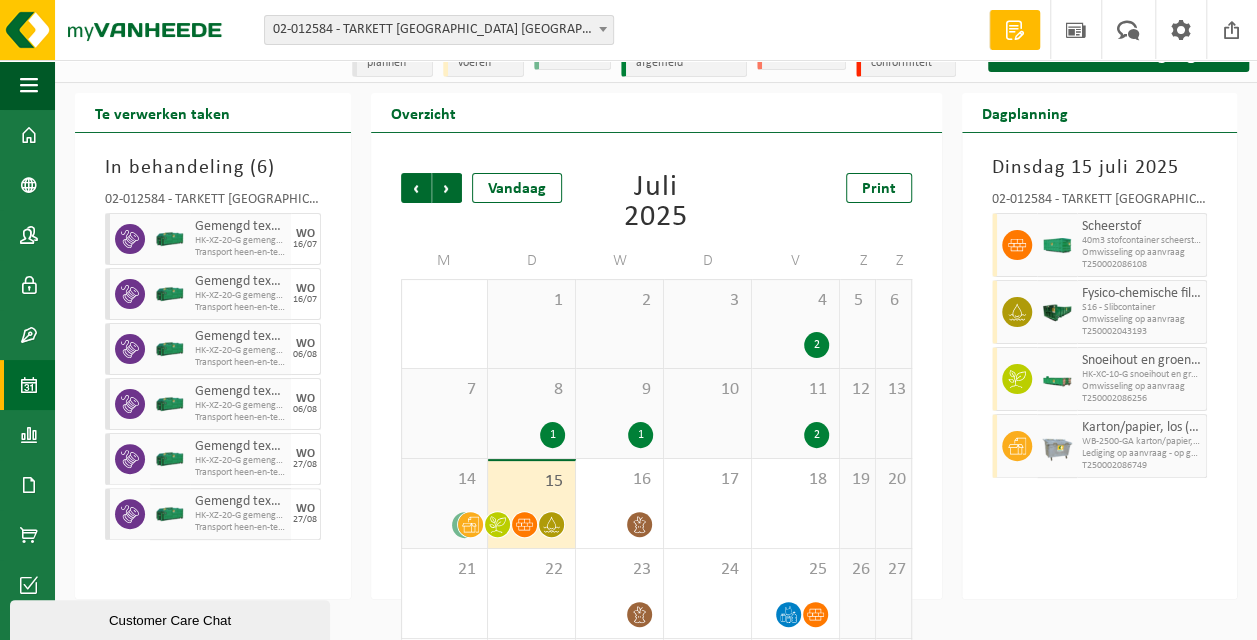 scroll, scrollTop: 0, scrollLeft: 0, axis: both 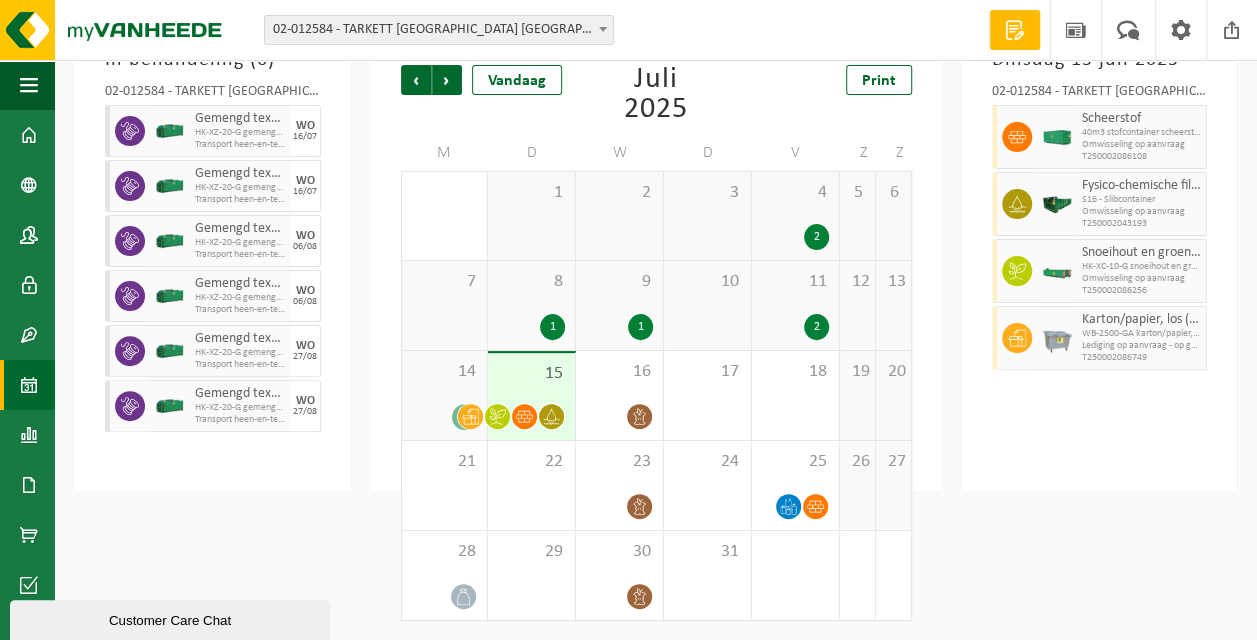 click on "Vestiging:       01-000804 - [GEOGRAPHIC_DATA] [GEOGRAPHIC_DATA] - [GEOGRAPHIC_DATA] 10-889691 - TARKETT BV - WERF ACADEMIE [GEOGRAPHIC_DATA] - MONS 02-012584 - [GEOGRAPHIC_DATA] [GEOGRAPHIC_DATA] [GEOGRAPHIC_DATA] - [GEOGRAPHIC_DATA] 10-929944 - TARKETT NV WERF ING MARNIX - [GEOGRAPHIC_DATA]   02-012584 - [GEOGRAPHIC_DATA] [GEOGRAPHIC_DATA] NV - [GEOGRAPHIC_DATA]          Welkom  [PERSON_NAME]         Offerte aanvragen         Nieuws         Uw feedback               Afmelden                     Navigatie                 Offerte aanvragen         Nieuws         Uw feedback               Afmelden                 Dashboard               Bedrijfsgegevens               Contactpersonen               Gebruikers               Contracten               Actieve contracten             Historiek contracten                 Kalender               Rapportage               In grafiekvorm             In lijstvorm                 Documenten               Facturen             Documenten                 Product Shop               Acceptatievoorwaarden               Financial History" at bounding box center [628, 181] 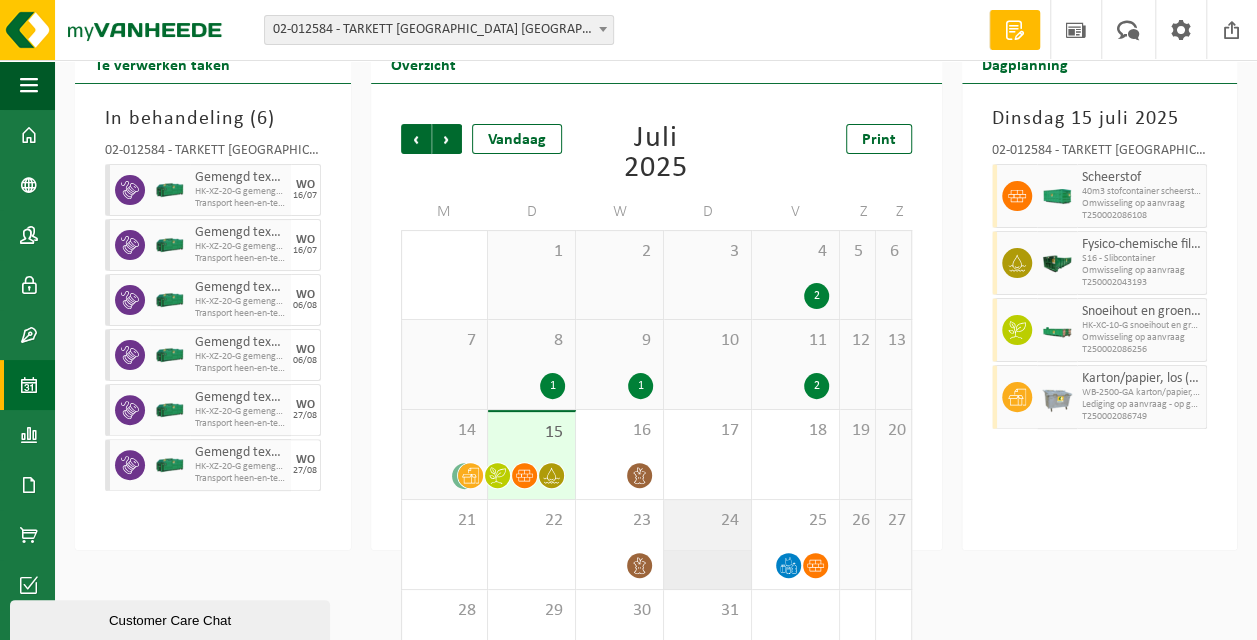 scroll, scrollTop: 139, scrollLeft: 0, axis: vertical 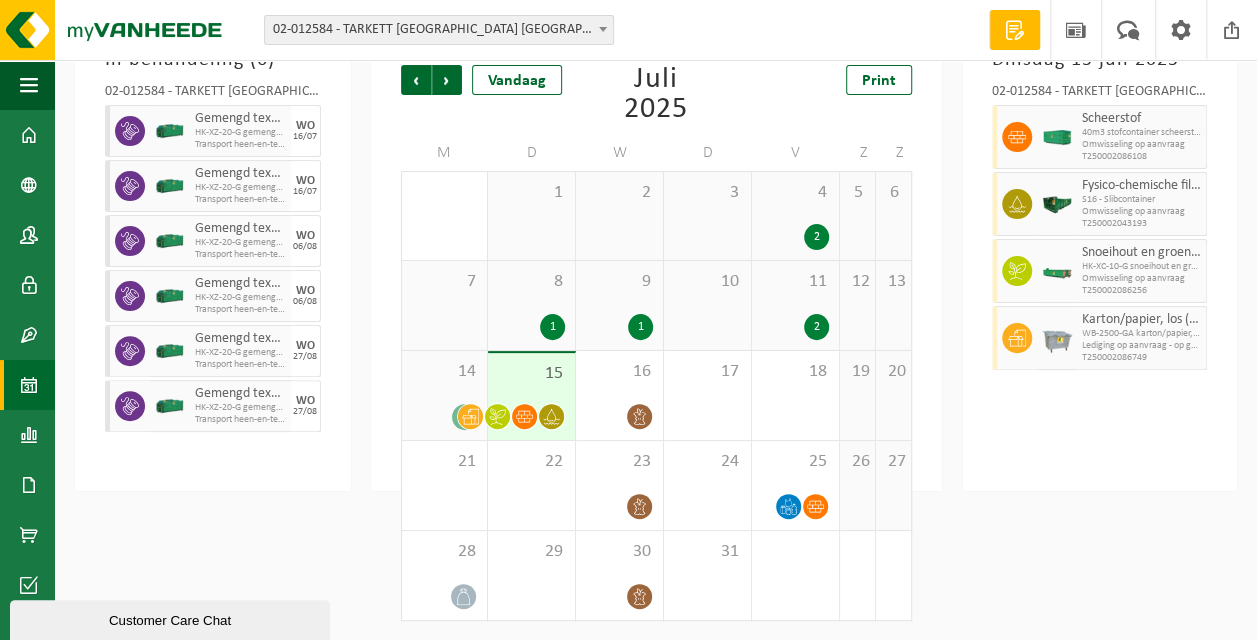 click on "Vestiging:       01-000804 - [GEOGRAPHIC_DATA] [GEOGRAPHIC_DATA] - [GEOGRAPHIC_DATA] 10-889691 - TARKETT BV - WERF ACADEMIE [GEOGRAPHIC_DATA] - MONS 02-012584 - [GEOGRAPHIC_DATA] [GEOGRAPHIC_DATA] [GEOGRAPHIC_DATA] - [GEOGRAPHIC_DATA] 10-929944 - TARKETT NV WERF ING MARNIX - [GEOGRAPHIC_DATA]   02-012584 - [GEOGRAPHIC_DATA] [GEOGRAPHIC_DATA] NV - [GEOGRAPHIC_DATA]          Welkom  [PERSON_NAME]         Offerte aanvragen         Nieuws         Uw feedback               Afmelden                     Navigatie                 Offerte aanvragen         Nieuws         Uw feedback               Afmelden                 Dashboard               Bedrijfsgegevens               Contactpersonen               Gebruikers               Contracten               Actieve contracten             Historiek contracten                 Kalender               Rapportage               In grafiekvorm             In lijstvorm                 Documenten               Facturen             Documenten                 Product Shop               Acceptatievoorwaarden               Financial History" at bounding box center (628, 181) 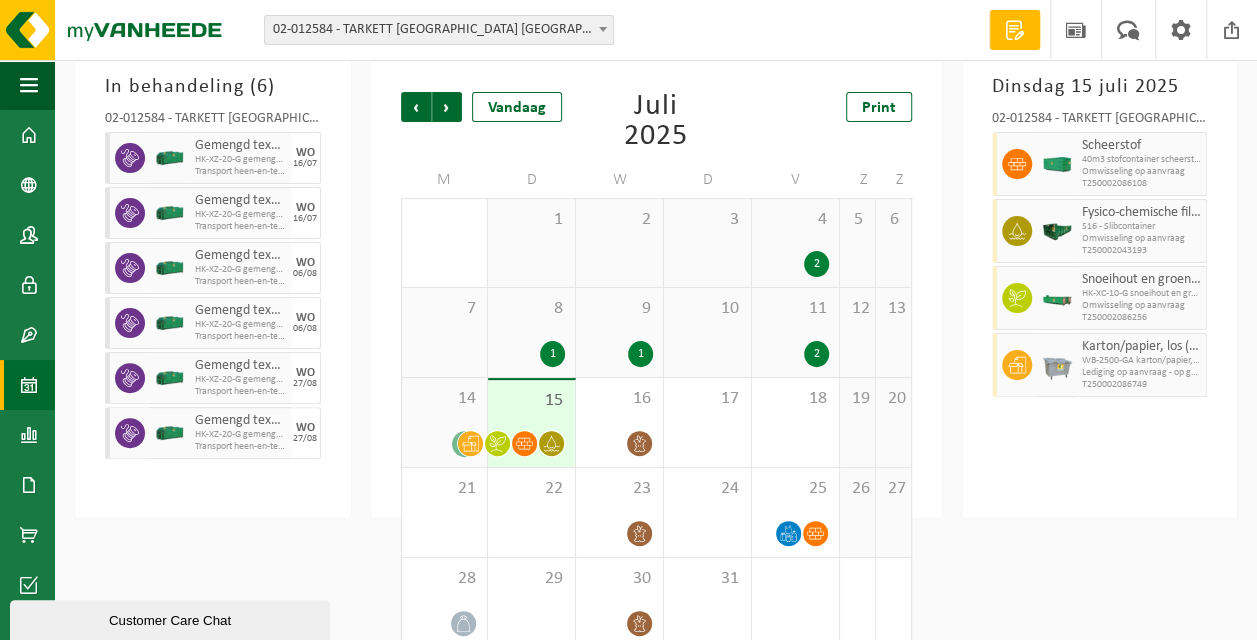 scroll, scrollTop: 139, scrollLeft: 0, axis: vertical 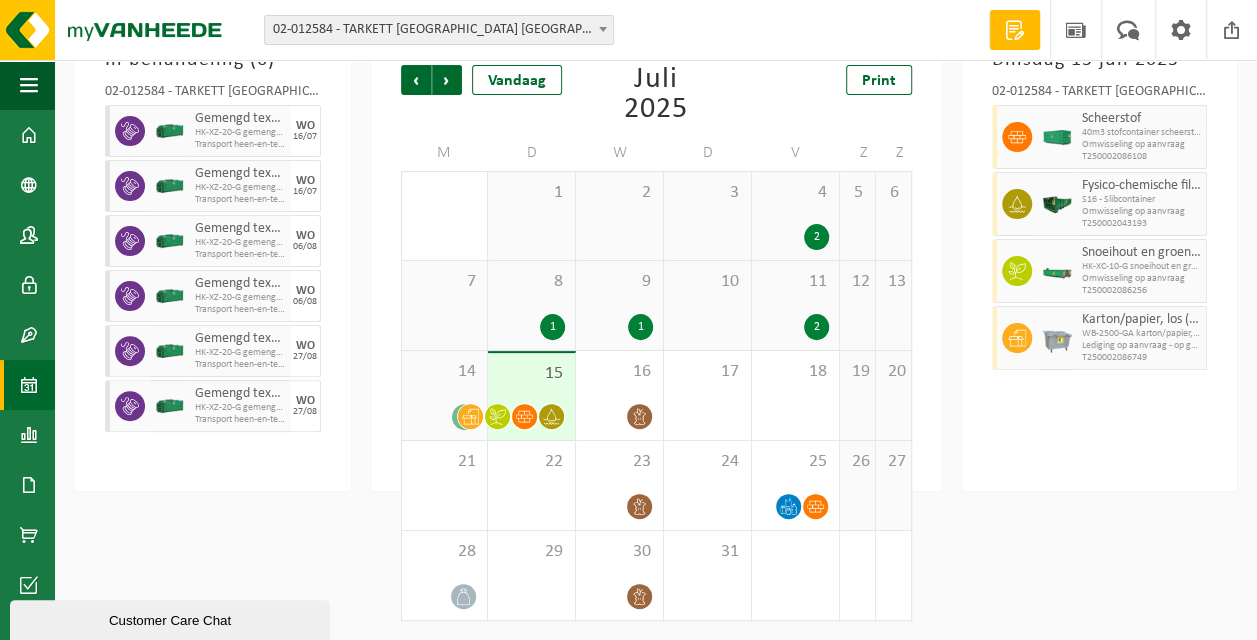 click on "Vestiging:       01-000804 - [GEOGRAPHIC_DATA] [GEOGRAPHIC_DATA] - [GEOGRAPHIC_DATA] 10-889691 - TARKETT BV - WERF ACADEMIE [GEOGRAPHIC_DATA] - MONS 02-012584 - [GEOGRAPHIC_DATA] [GEOGRAPHIC_DATA] [GEOGRAPHIC_DATA] - [GEOGRAPHIC_DATA] 10-929944 - TARKETT NV WERF ING MARNIX - [GEOGRAPHIC_DATA]   02-012584 - [GEOGRAPHIC_DATA] [GEOGRAPHIC_DATA] NV - [GEOGRAPHIC_DATA]          Welkom  [PERSON_NAME]         Offerte aanvragen         Nieuws         Uw feedback               Afmelden                     Navigatie                 Offerte aanvragen         Nieuws         Uw feedback               Afmelden                 Dashboard               Bedrijfsgegevens               Contactpersonen               Gebruikers               Contracten               Actieve contracten             Historiek contracten                 Kalender               Rapportage               In grafiekvorm             In lijstvorm                 Documenten               Facturen             Documenten                 Product Shop               Acceptatievoorwaarden               Financial History" at bounding box center [628, 181] 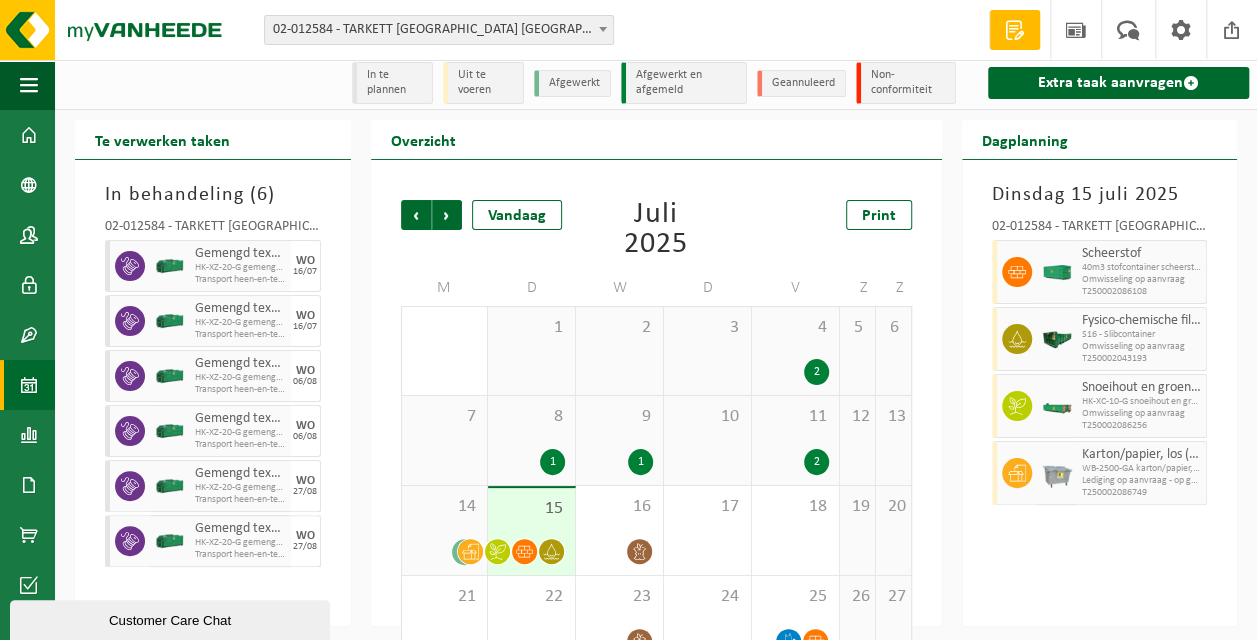 scroll, scrollTop: 0, scrollLeft: 0, axis: both 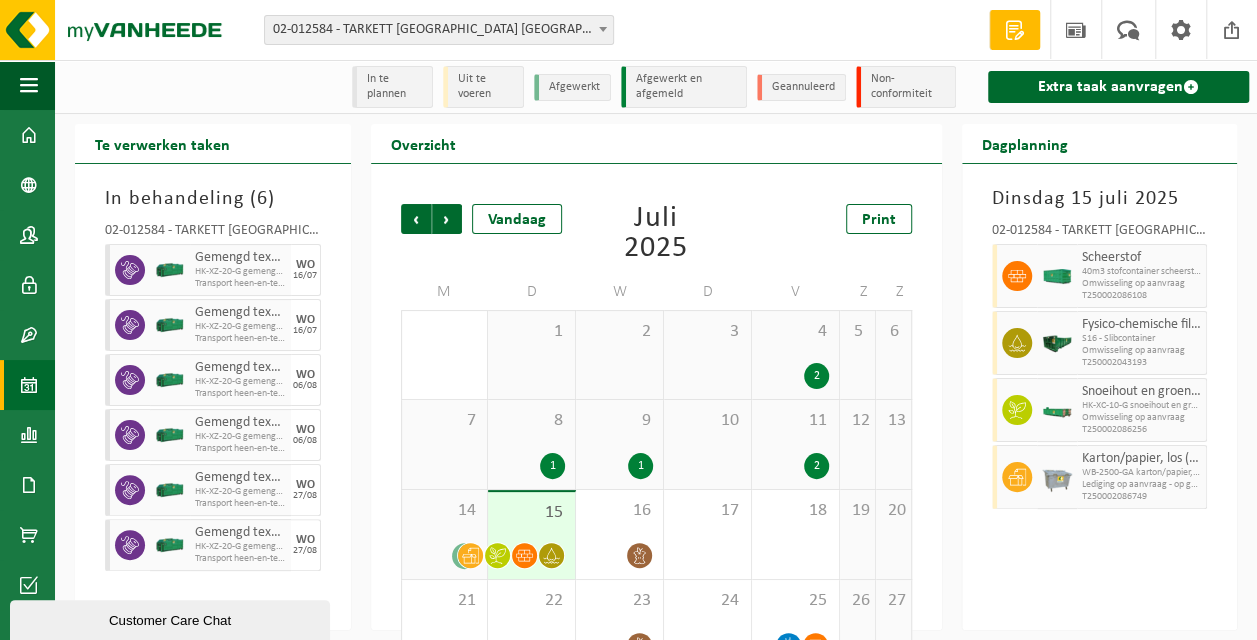 click on "8 1" at bounding box center (531, 444) 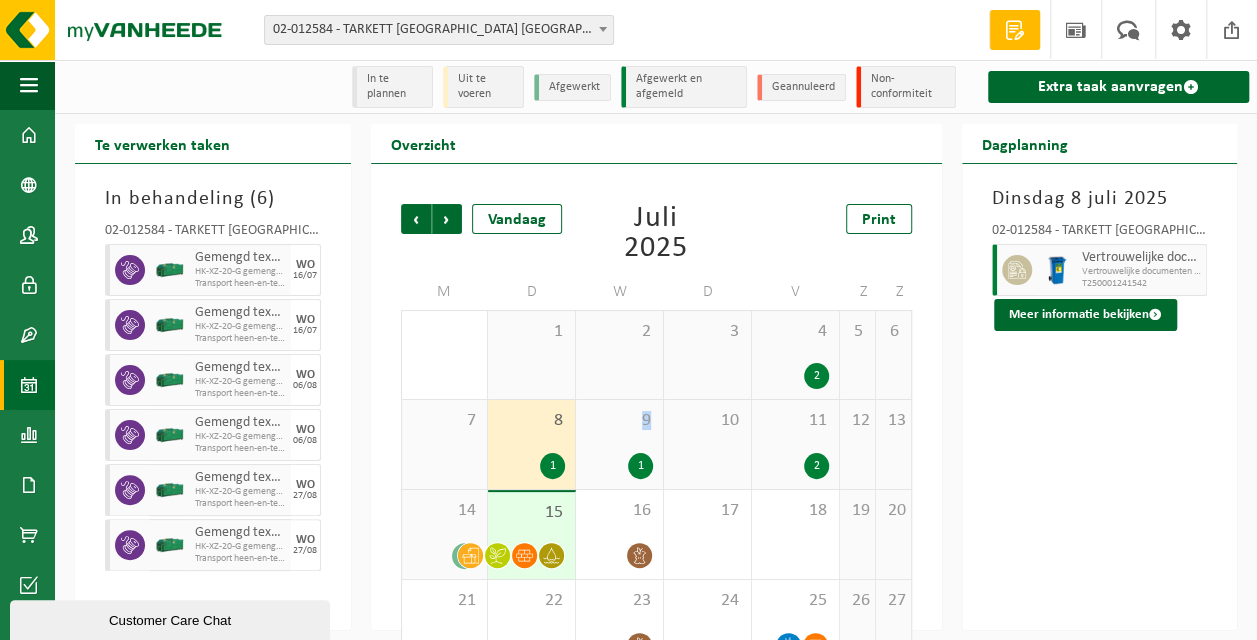 click on "9 1" at bounding box center (619, 444) 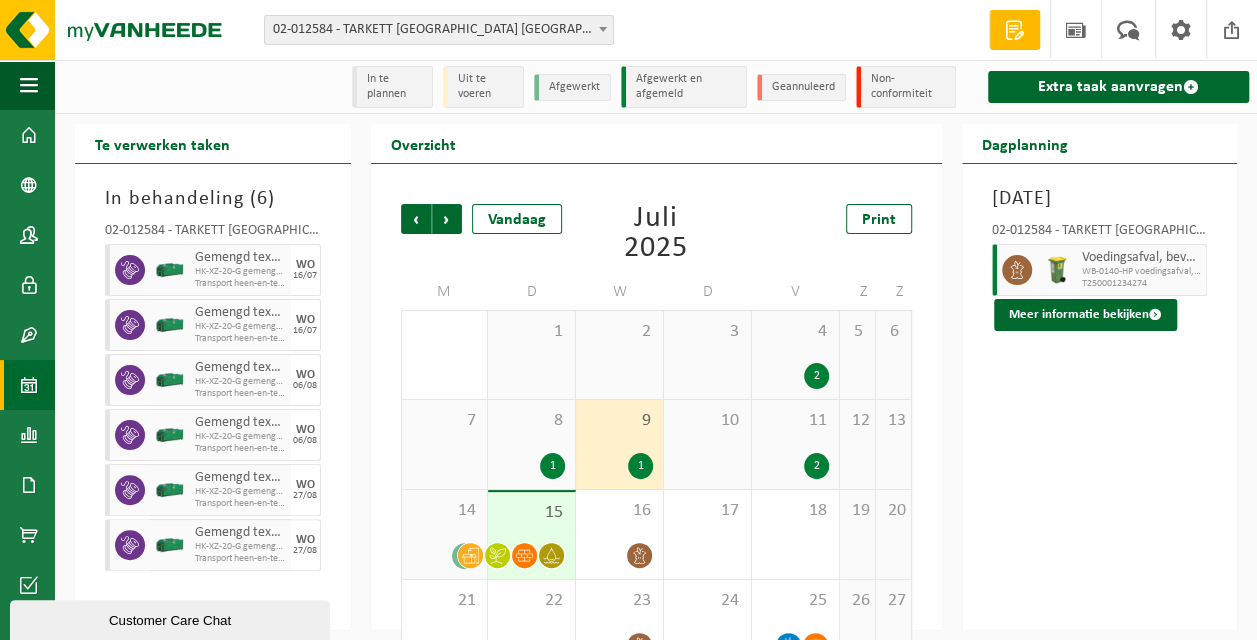 click on "7" at bounding box center [445, 556] 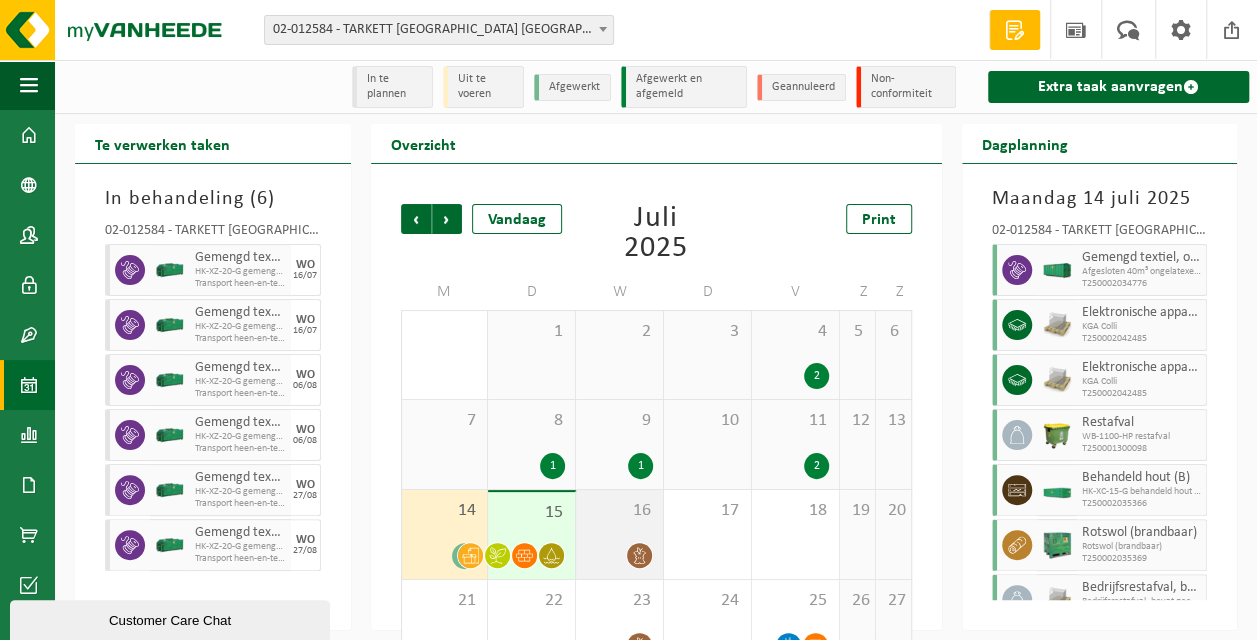 click on "16" at bounding box center [619, 534] 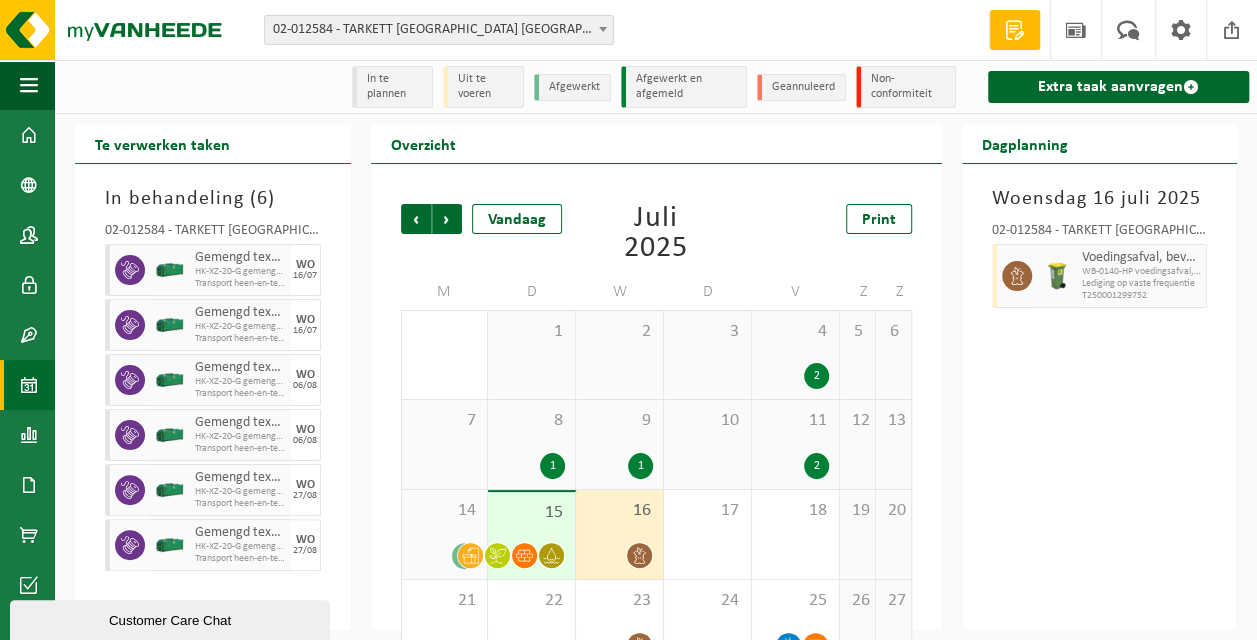 click on "15" at bounding box center (531, 513) 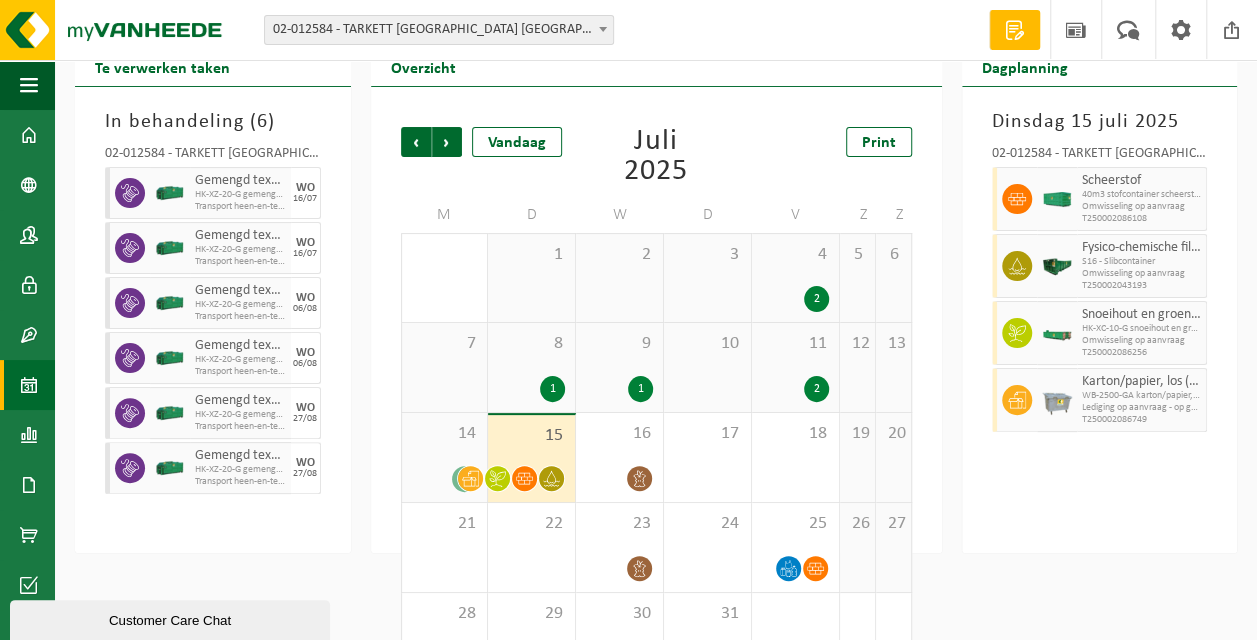 scroll, scrollTop: 139, scrollLeft: 0, axis: vertical 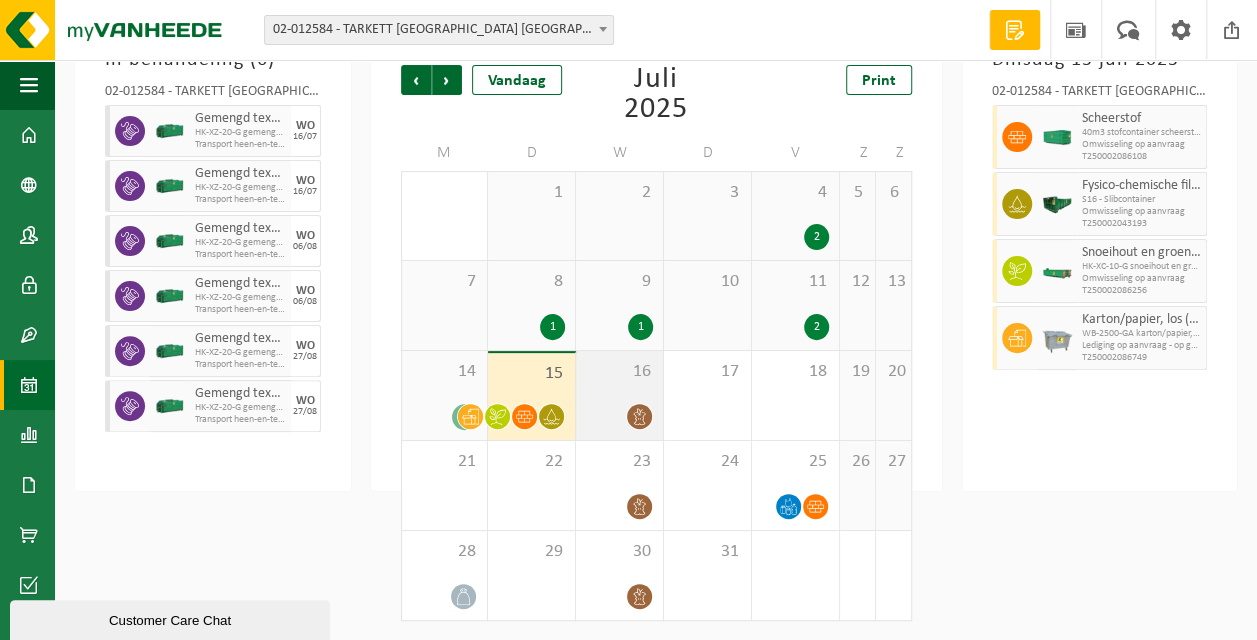 click on "16" at bounding box center [619, 395] 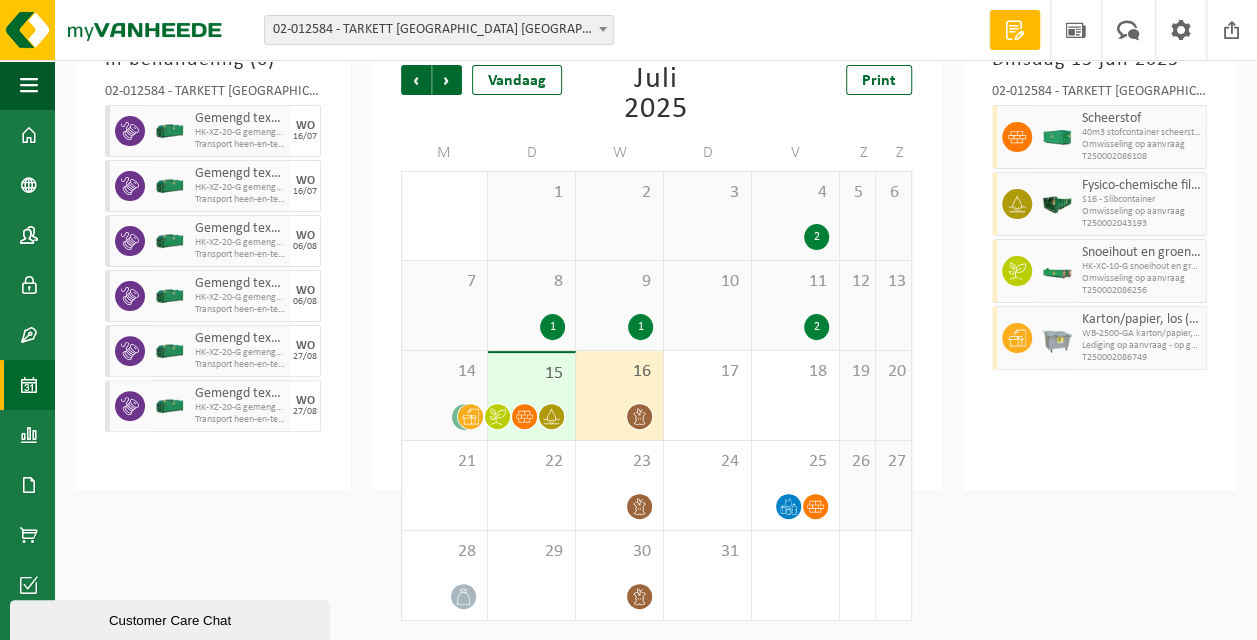 click on "15" at bounding box center [531, 396] 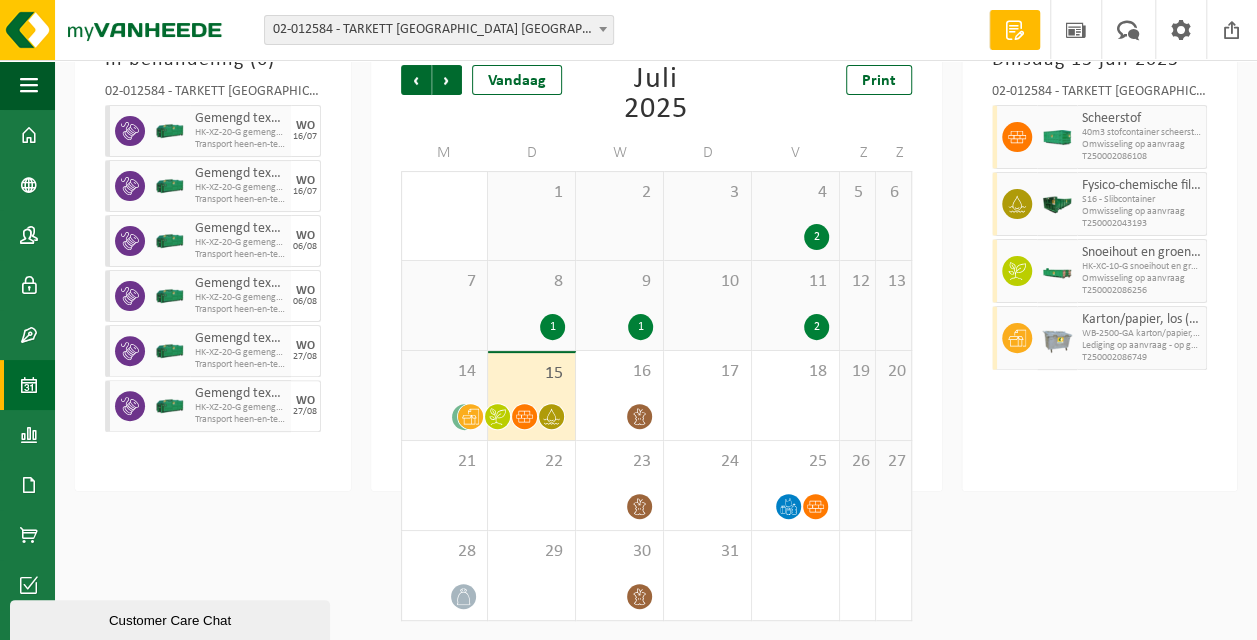 drag, startPoint x: 1082, startPoint y: 561, endPoint x: 1066, endPoint y: 563, distance: 16.124516 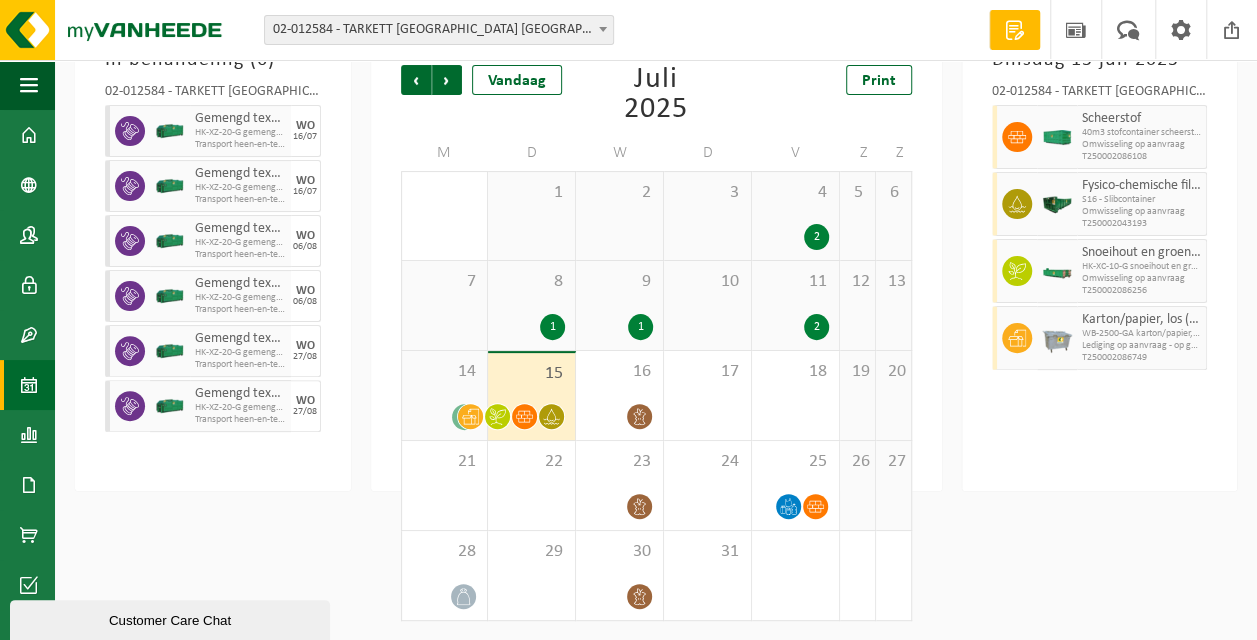 click on "[DATE]         02-012584 - TARKETT [GEOGRAPHIC_DATA] NV - [GEOGRAPHIC_DATA]                             Scheerstof   40m3 stofcontainer scheerstof   Omwisseling op aanvraag   T250002086108                                     Fysico-chemische filterkoeken, niet gevaarlijk   S16 - Slibcontainer   Omwisseling op aanvraag   T250002043193                                 Snoeihout en groenafval Ø < 12 cm   HK-XC-10-G snoeihout en groenafval Ø < 12 cm   Omwisseling op aanvraag   T250002086256                                 Karton/papier, los (bedrijven)   WB-2500-GA karton/papier, los/poort 4 keuken   Lediging op aanvraag - op geplande route   T250002086749" at bounding box center (1100, 258) 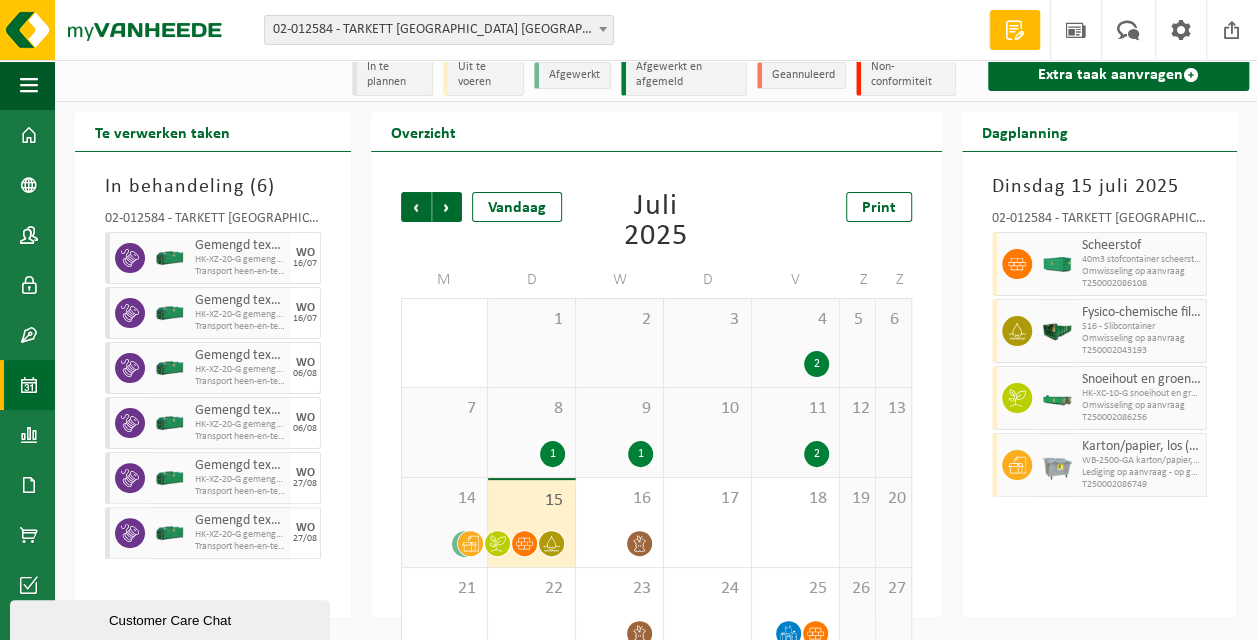scroll, scrollTop: 0, scrollLeft: 0, axis: both 